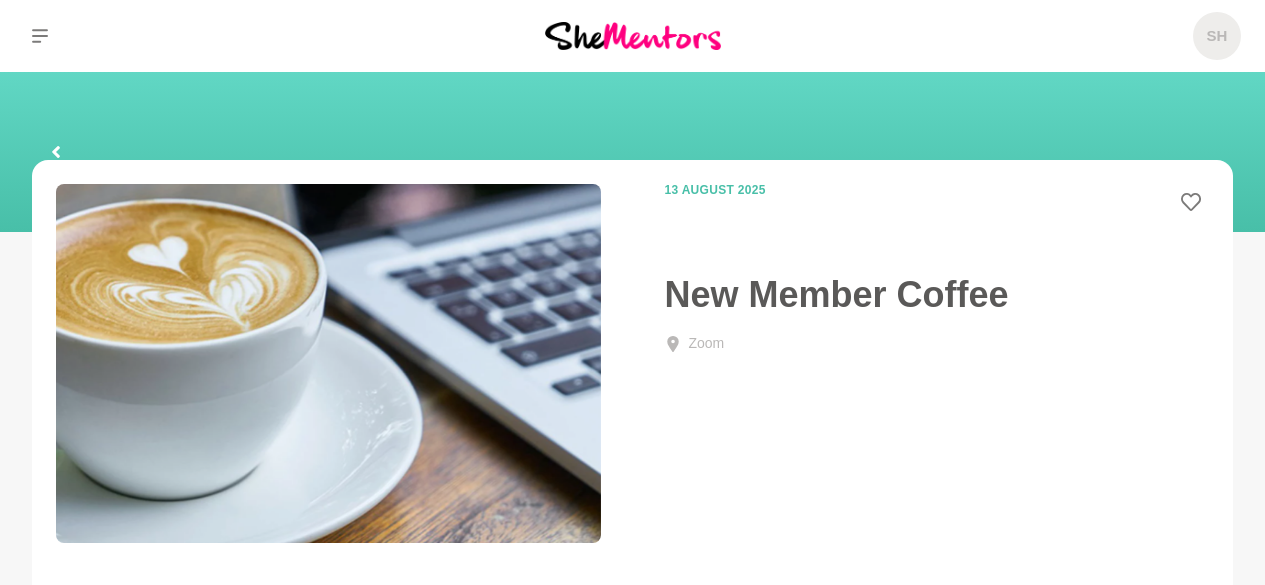 scroll, scrollTop: 0, scrollLeft: 0, axis: both 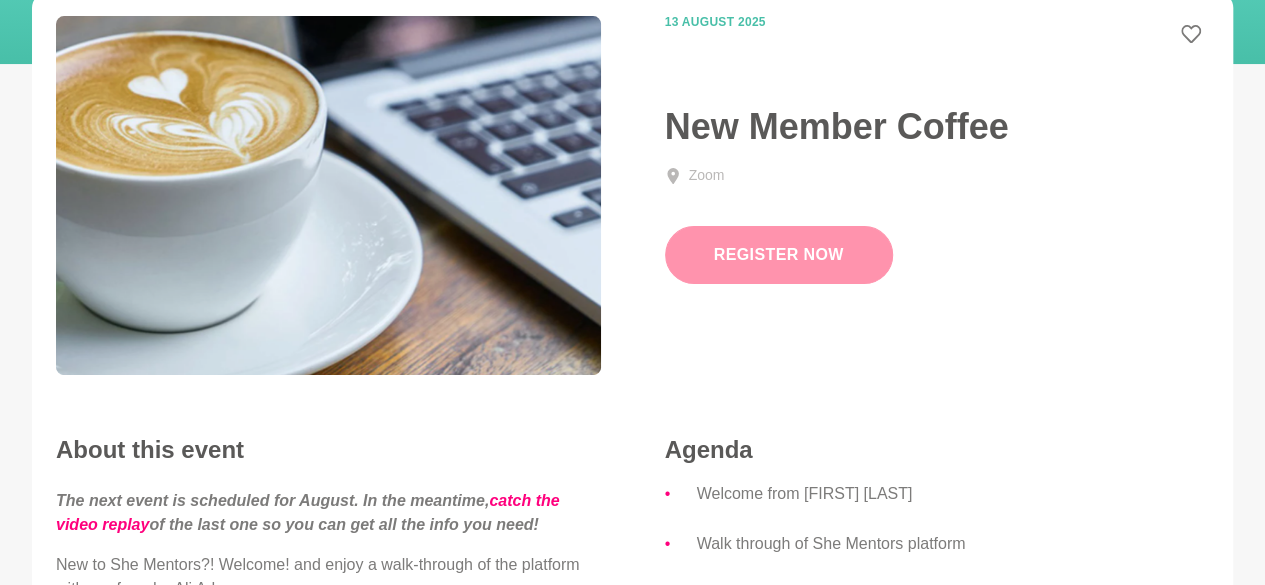 click on "Register Now" at bounding box center [779, 255] 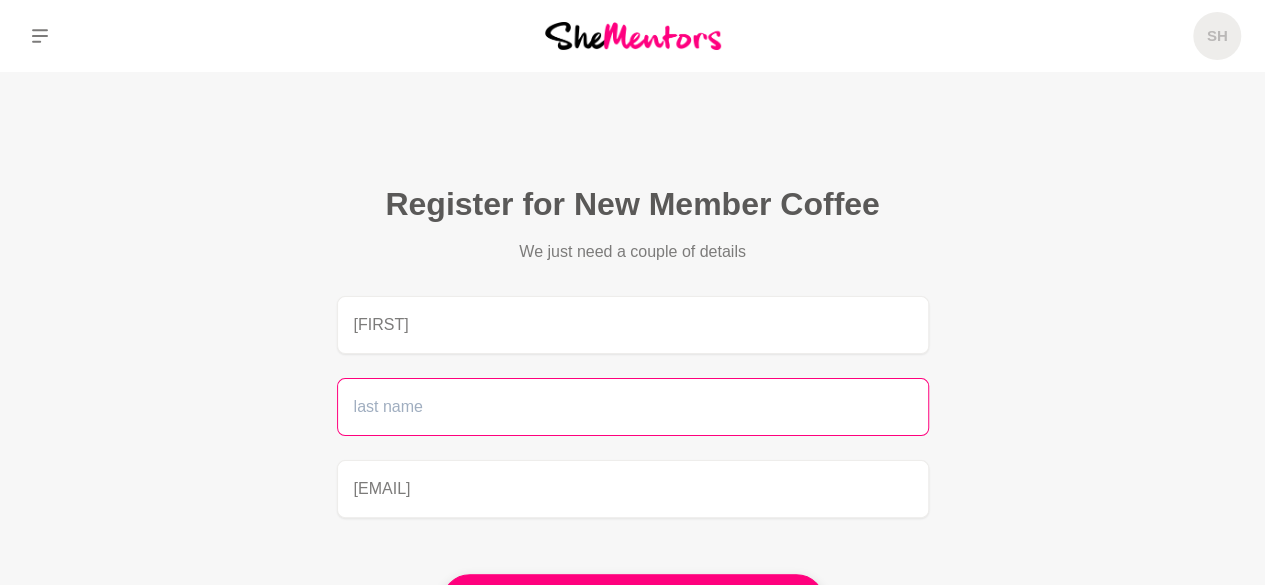 click at bounding box center (633, 407) 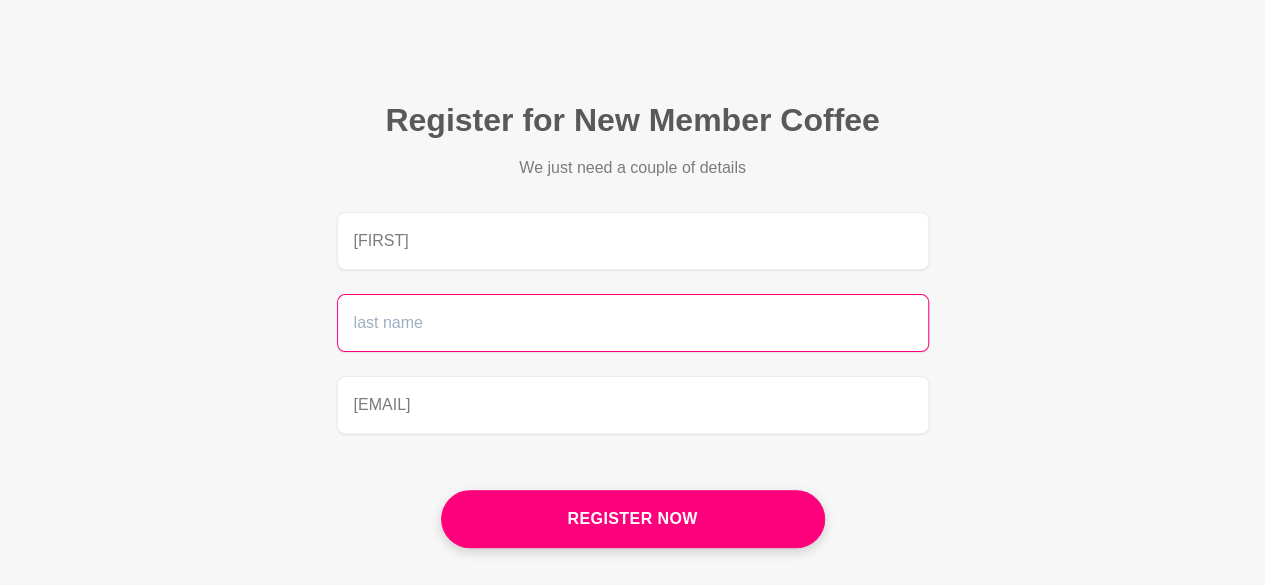 scroll, scrollTop: 89, scrollLeft: 0, axis: vertical 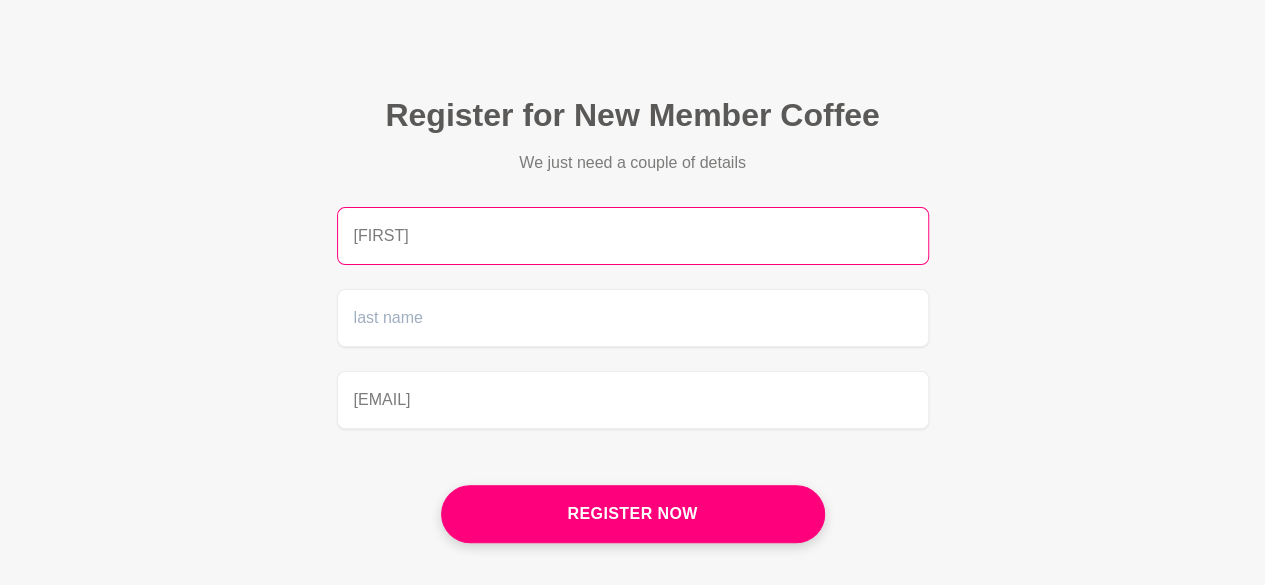 click on "SHARON" at bounding box center (633, 236) 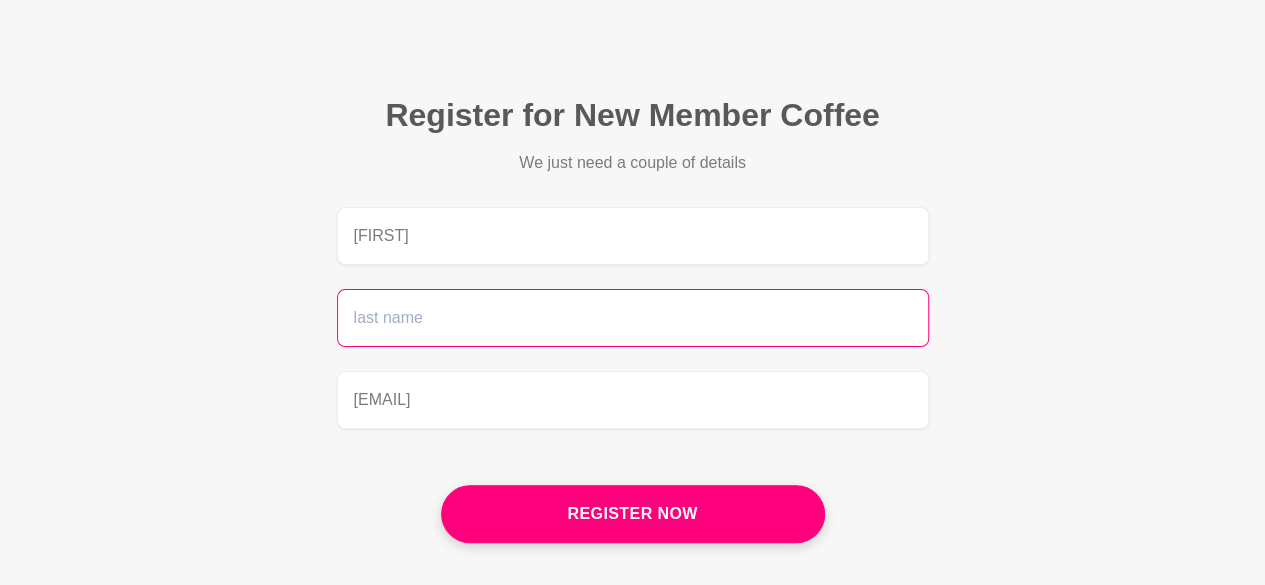 click at bounding box center [633, 318] 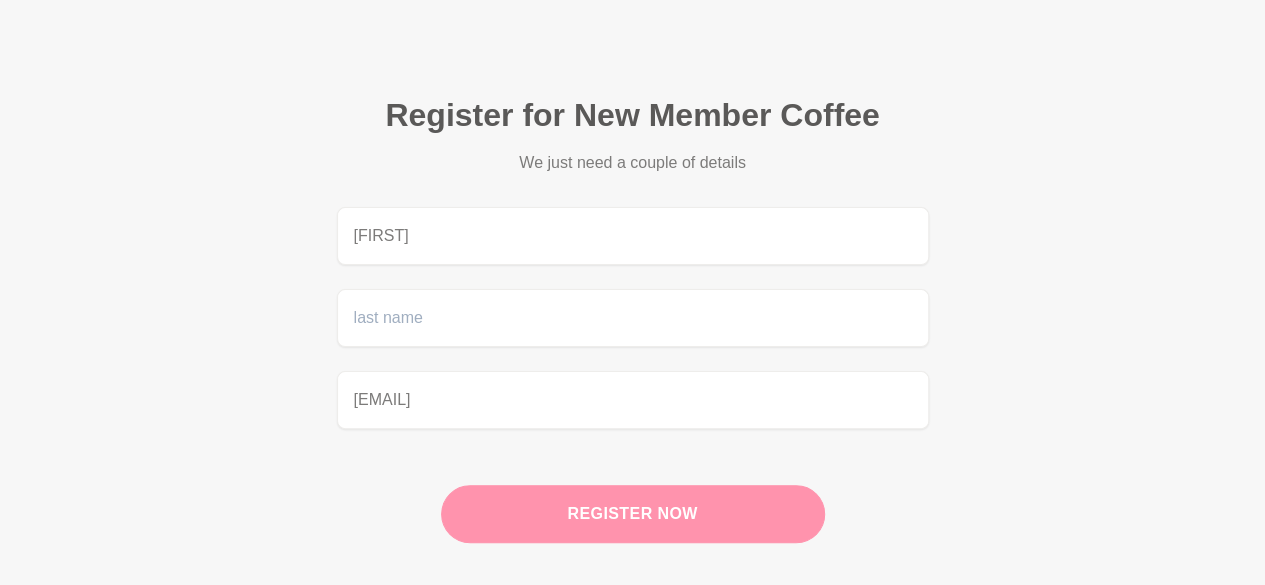 click on "Register now" at bounding box center [633, 514] 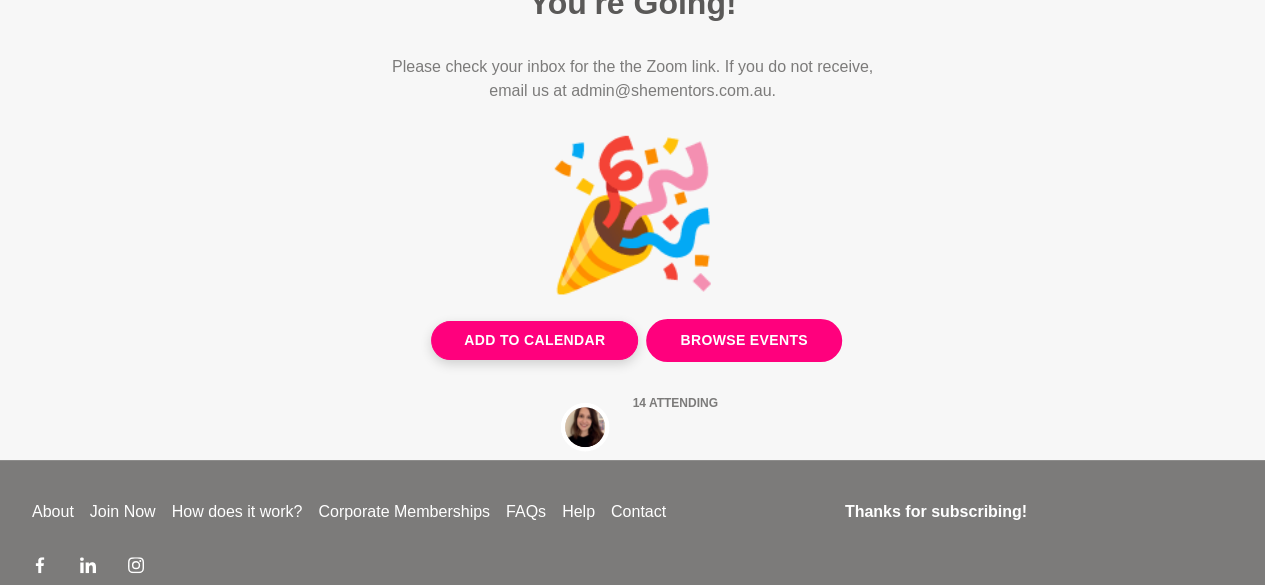 click on "Browse Events" at bounding box center [743, 340] 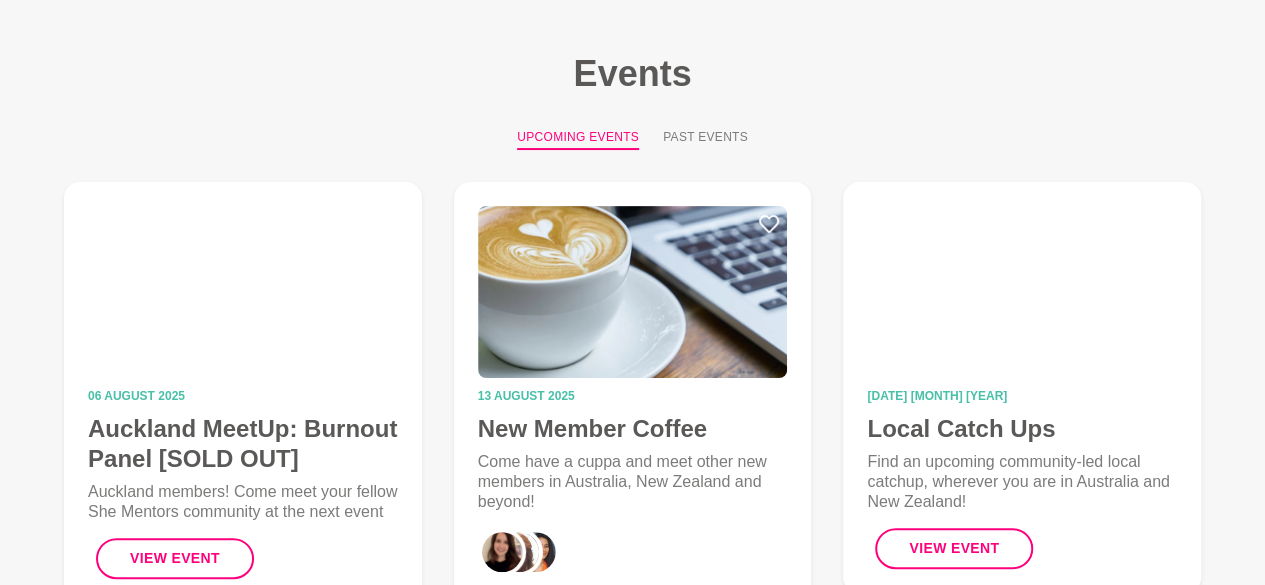 scroll, scrollTop: 0, scrollLeft: 0, axis: both 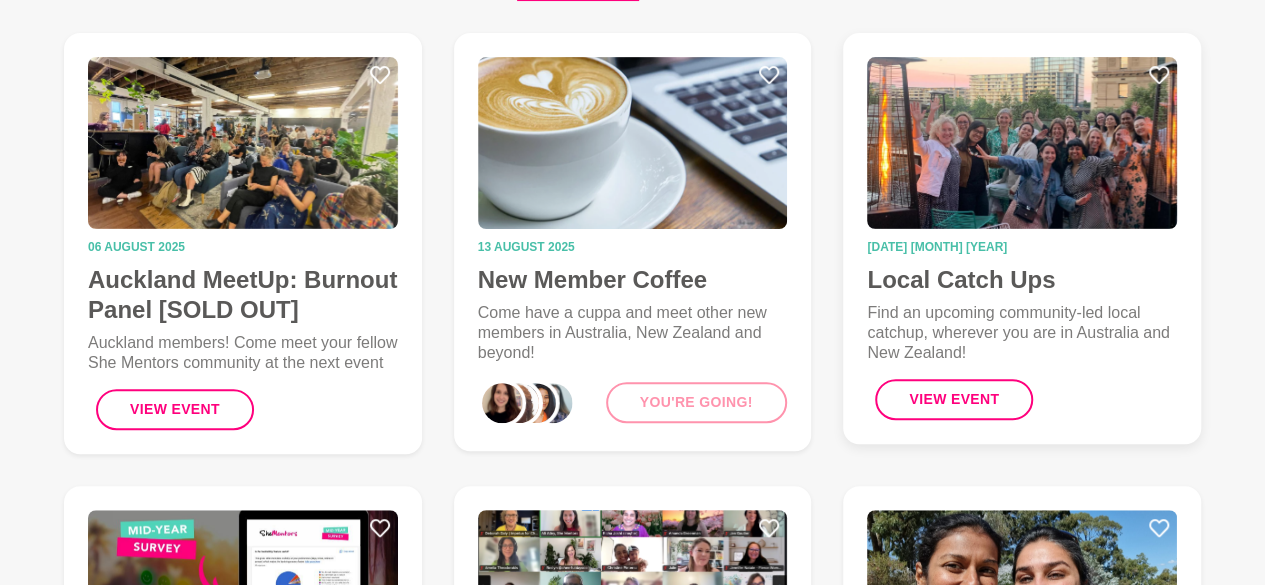 click at bounding box center (1022, 143) 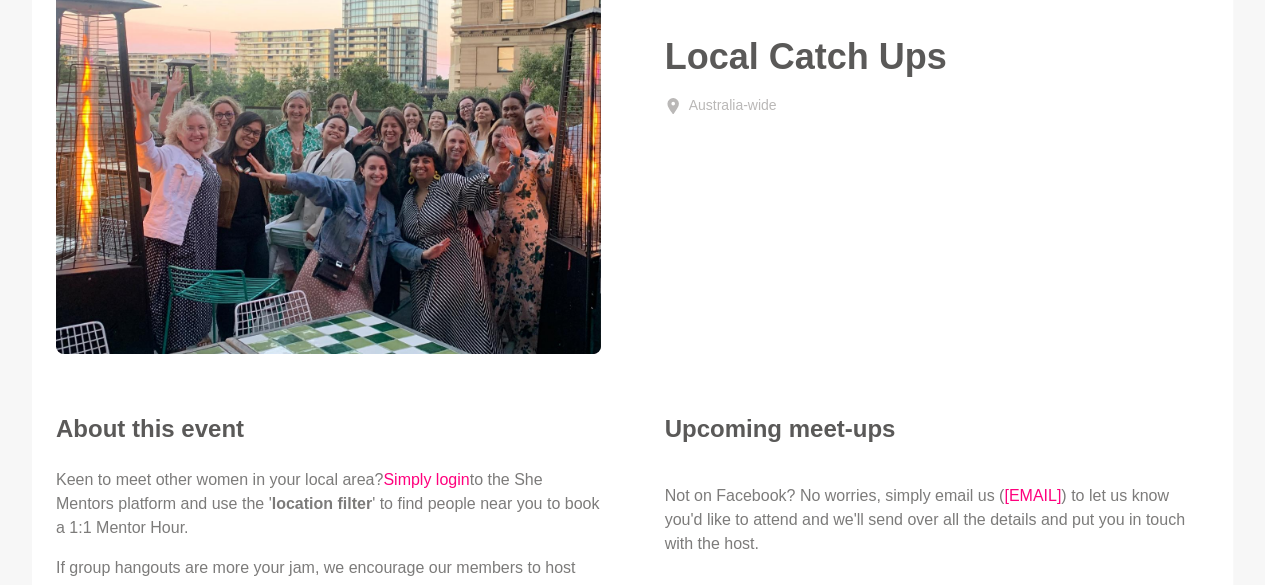 scroll, scrollTop: 0, scrollLeft: 0, axis: both 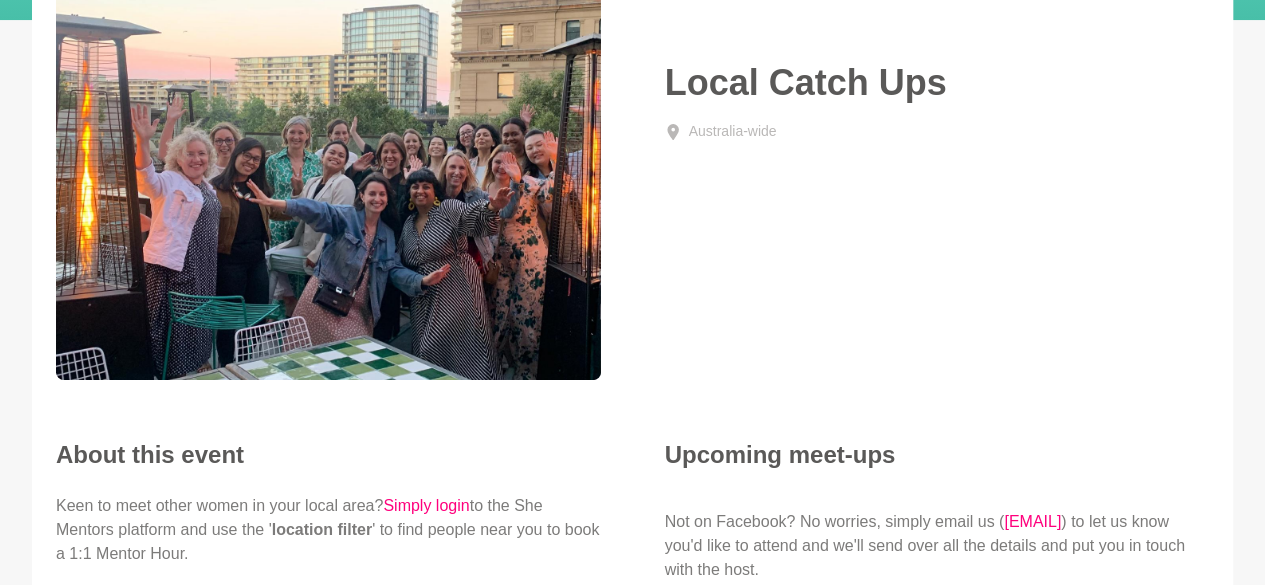 click on "22 August 2025 Local Catch Ups Australia-wide" at bounding box center [632, 182] 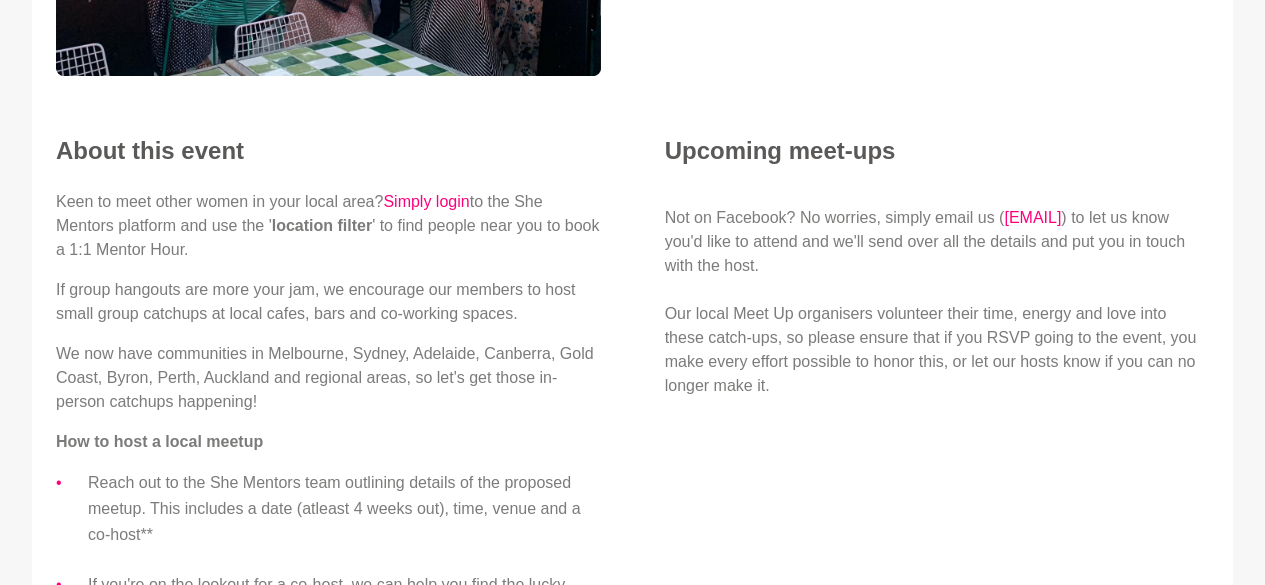 scroll, scrollTop: 520, scrollLeft: 0, axis: vertical 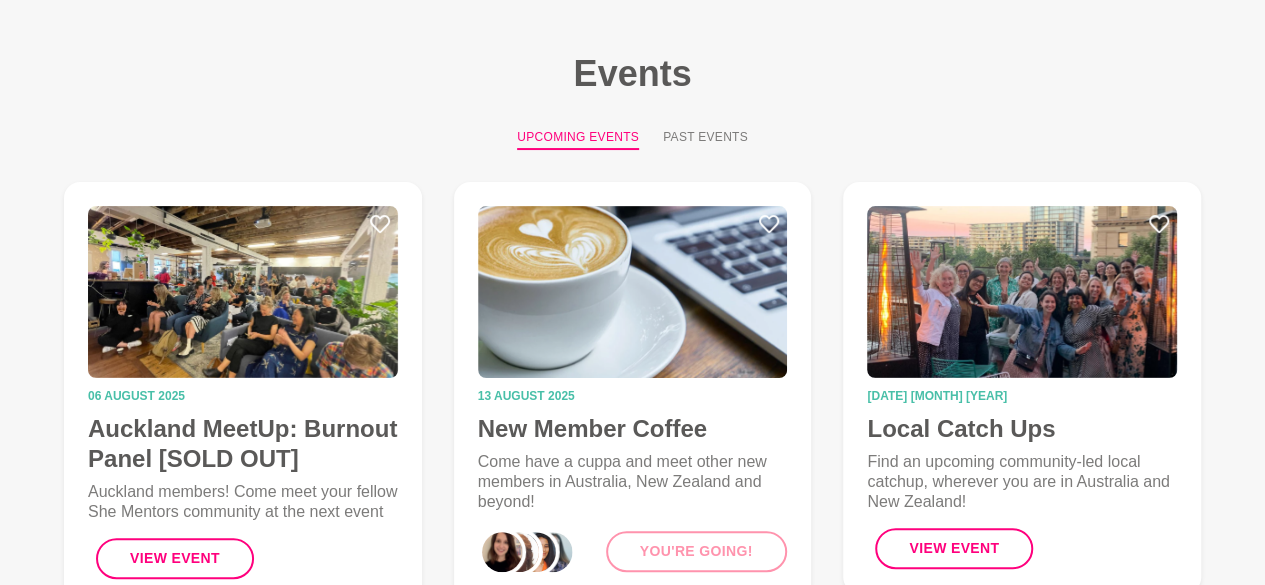 click on "Events" at bounding box center (632, 73) 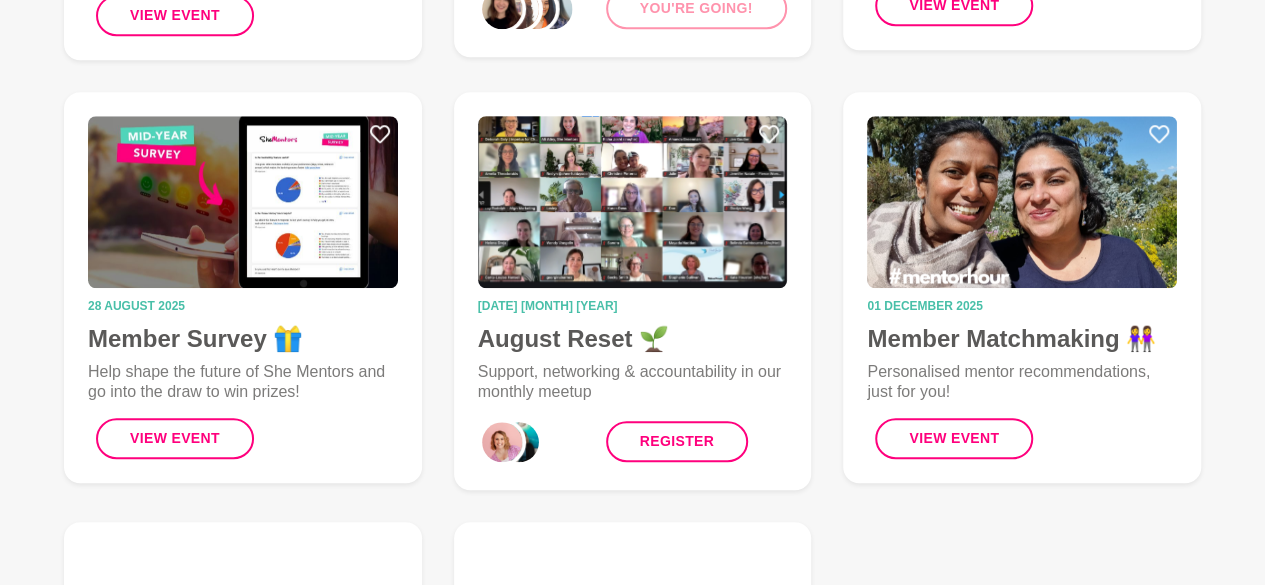 scroll, scrollTop: 649, scrollLeft: 0, axis: vertical 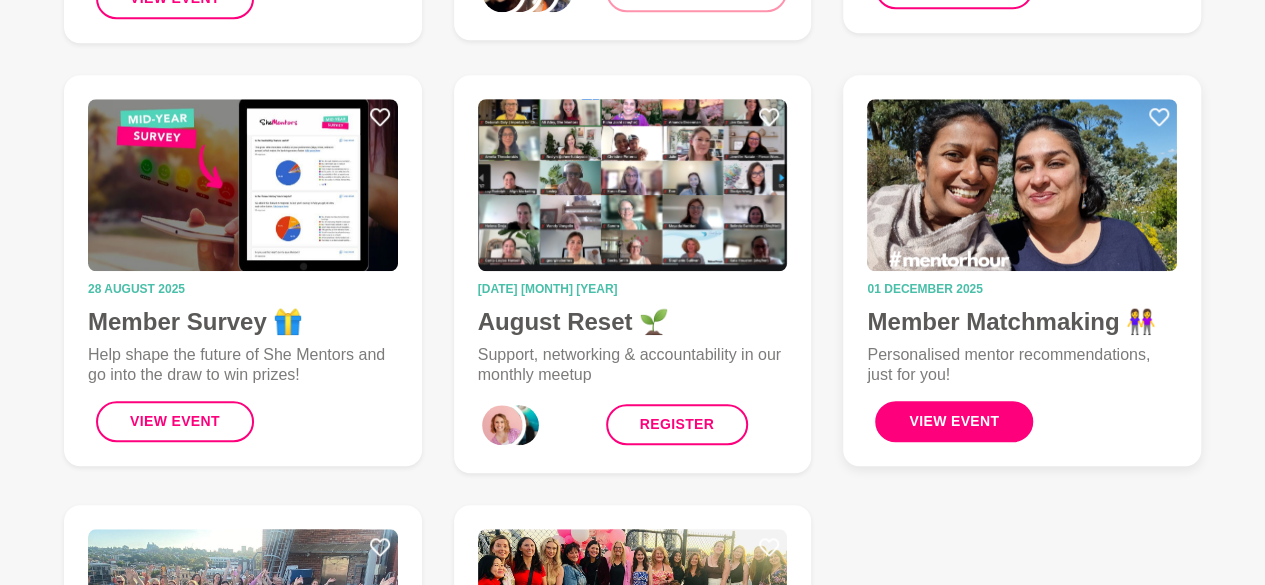 click on "View Event" at bounding box center [954, 421] 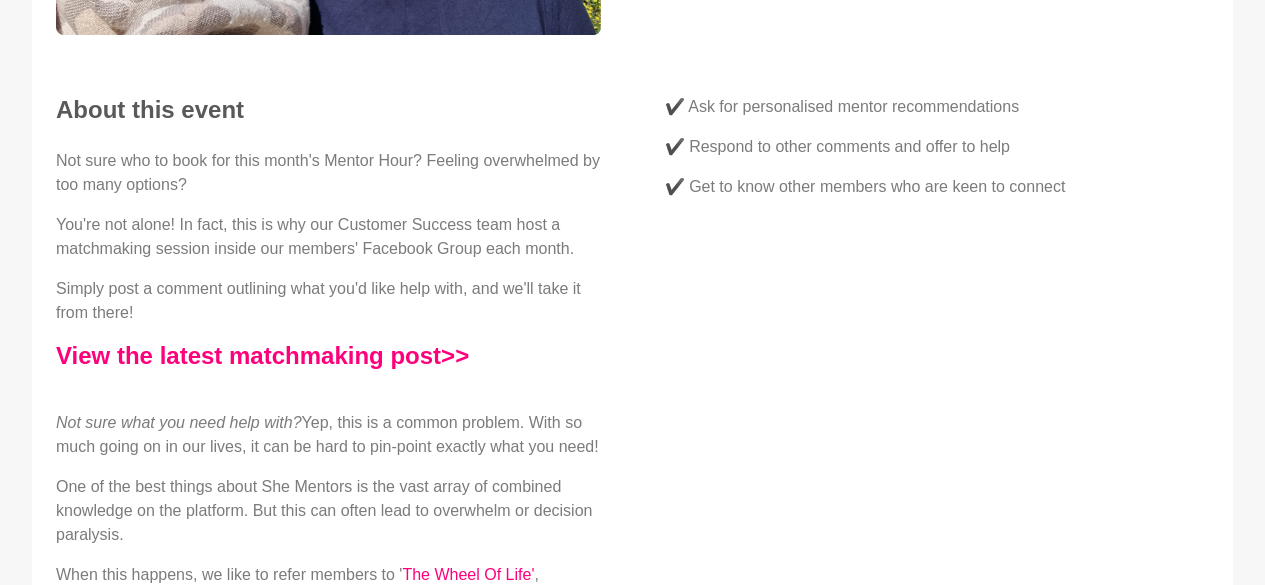 scroll, scrollTop: 1024, scrollLeft: 0, axis: vertical 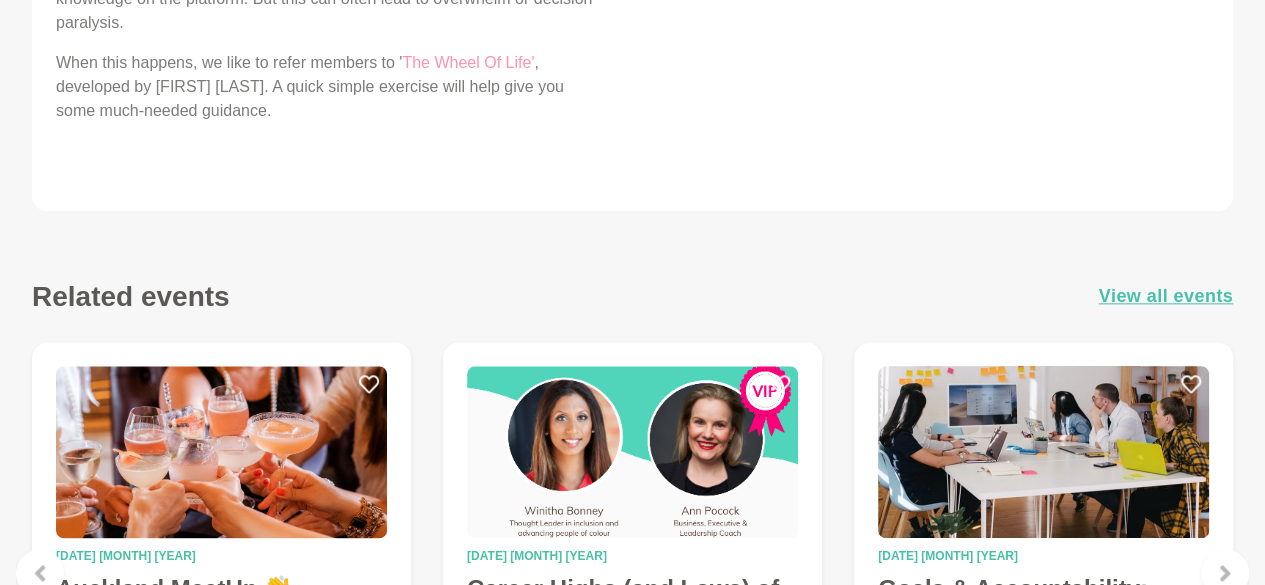 click on "The Wheel Of Life'" at bounding box center (468, 62) 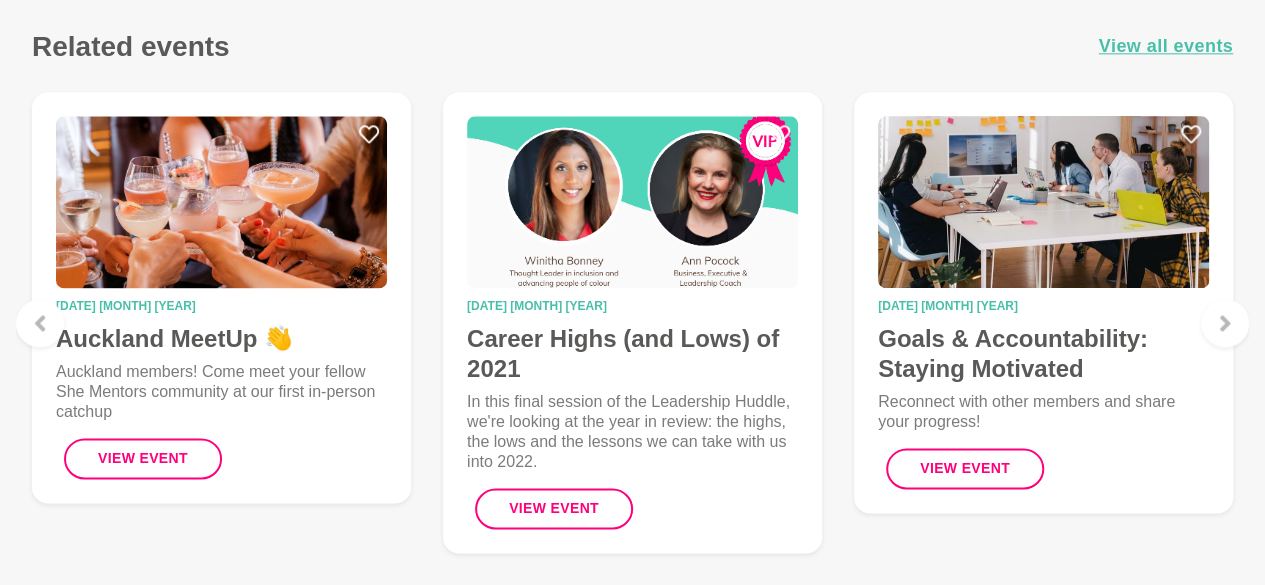 scroll, scrollTop: 1276, scrollLeft: 0, axis: vertical 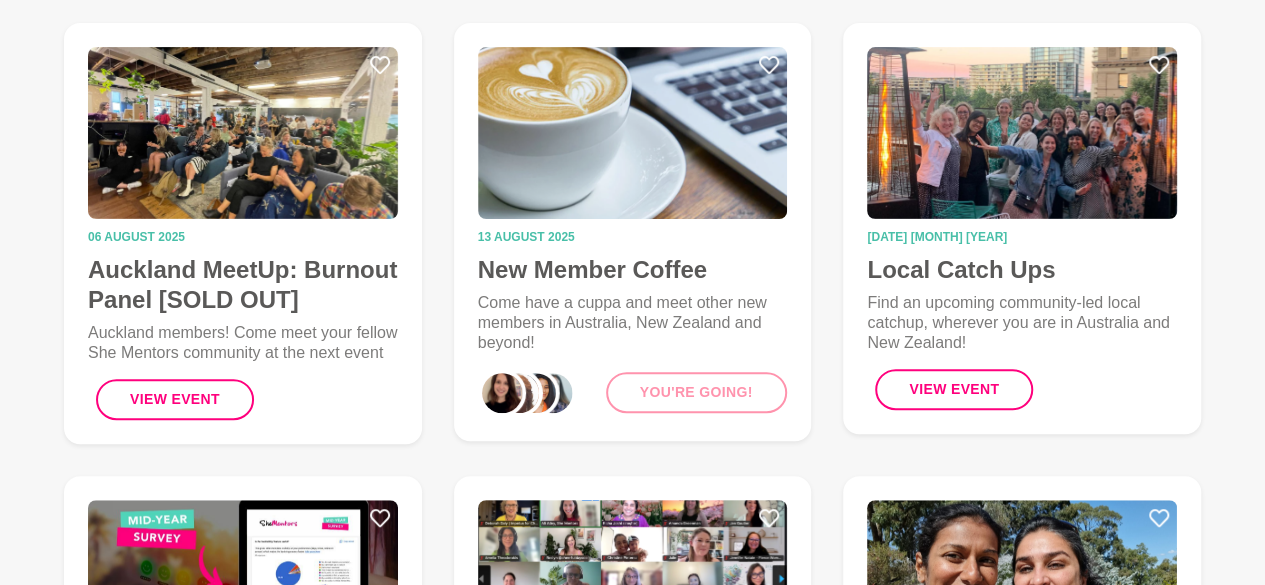click on "Upcoming Events Past Events 06 August 2025 Auckland MeetUp: Burnout Panel [SOLD OUT] Auckland members! Come meet your fellow She Mentors community at the next event View Event Auckland MeetUp: Burnout Panel [SOLD OUT] Auckland members! Come meet your fellow She Mentors community at the next event View Event 13 August 2025 New Member Coffee Come have a cuppa and meet other new members in Australia, New Zealand and beyond! You're going! New Member Coffee Come have a cuppa and meet other new members in Australia, New Zealand and beyond! You're going! 22 August 2025 Local Catch Ups Find an upcoming community-led local catchup, wherever you are in Australia and New Zealand! View Event Local Catch Ups Find an upcoming community-led local catchup, wherever you are in Australia and New Zealand! View Event 28 August 2025 Member Survey 🎁 Help shape the future of She Mentors and go into the draw to win prizes!  View Event Member Survey 🎁 Help shape the future of She Mentors and go into the draw to win prizes!" at bounding box center [632, 651] 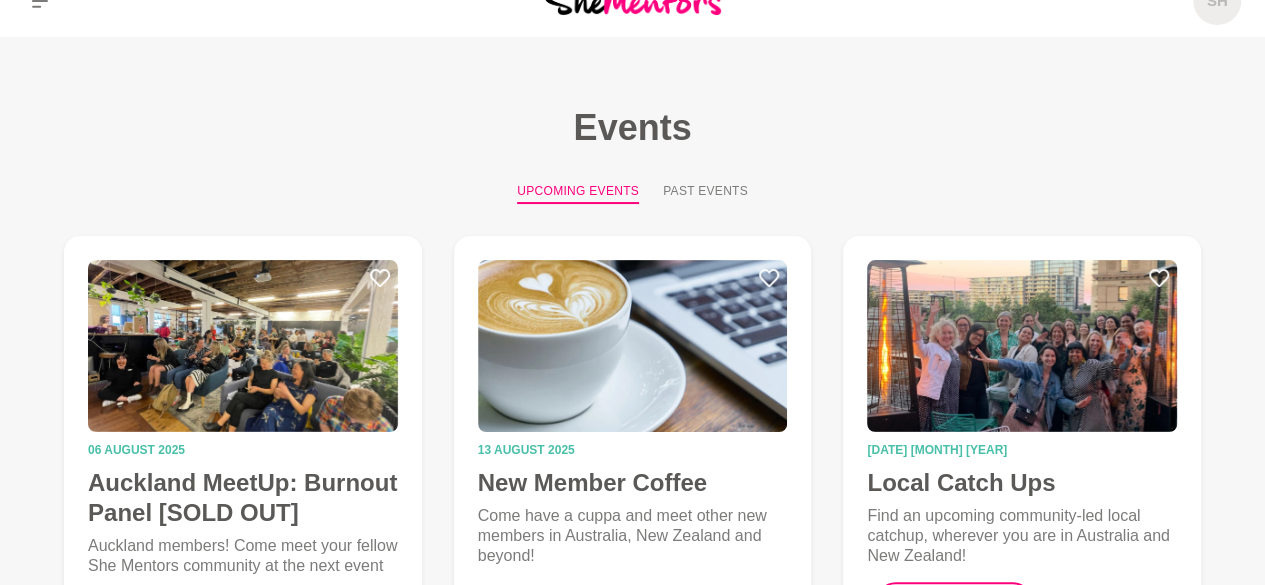 scroll, scrollTop: 0, scrollLeft: 0, axis: both 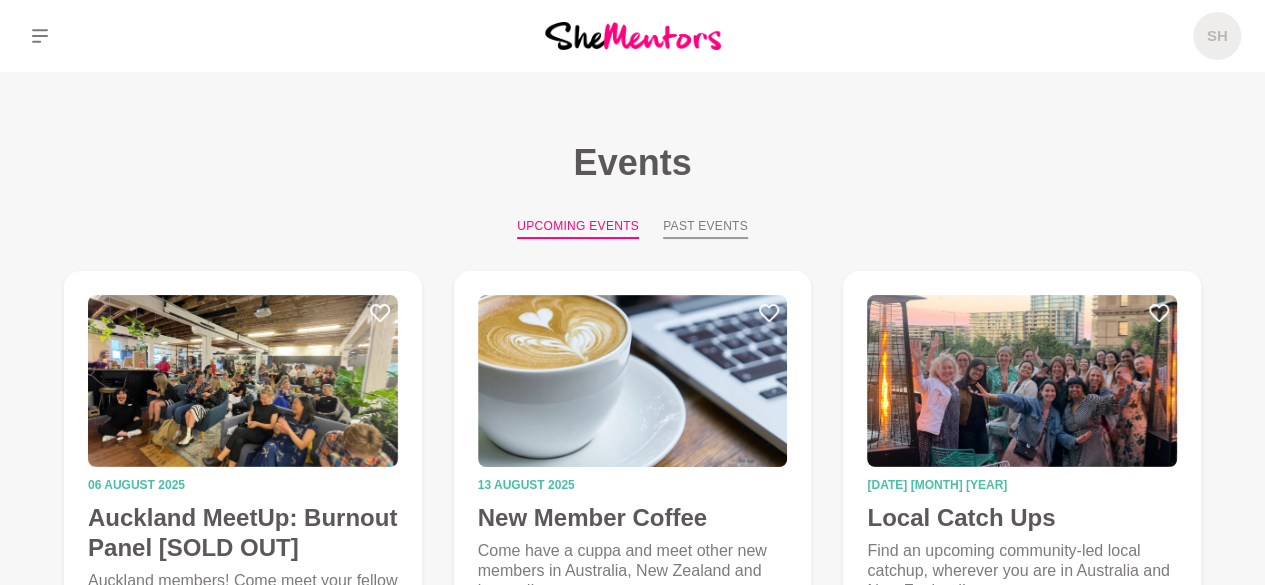 click on "Past Events" at bounding box center (705, 228) 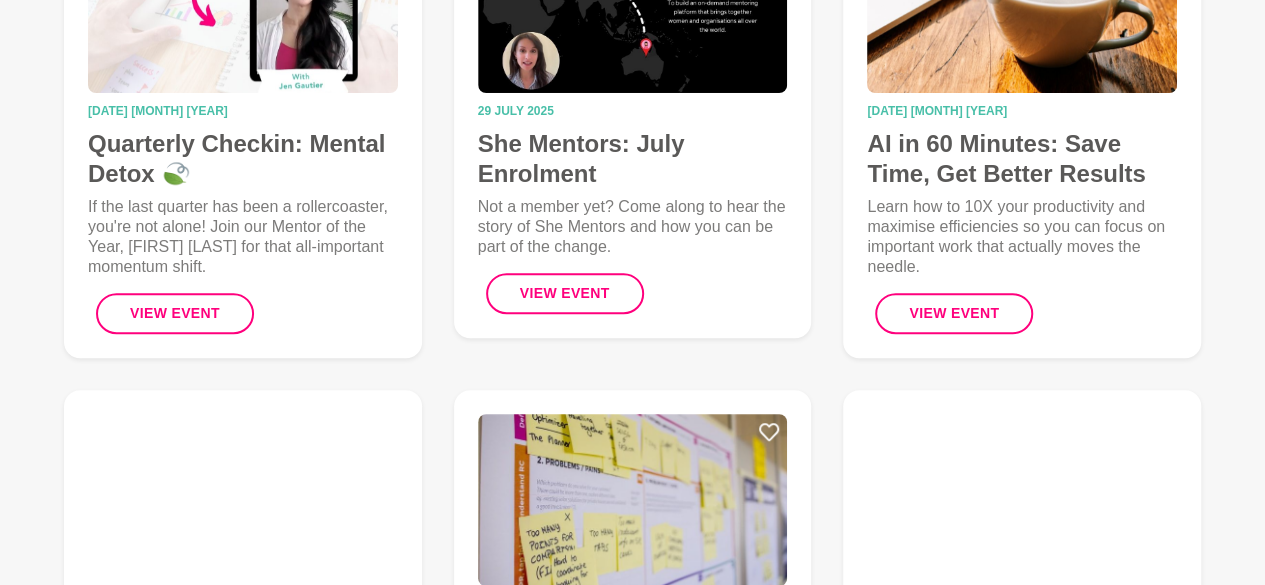 scroll, scrollTop: 398, scrollLeft: 0, axis: vertical 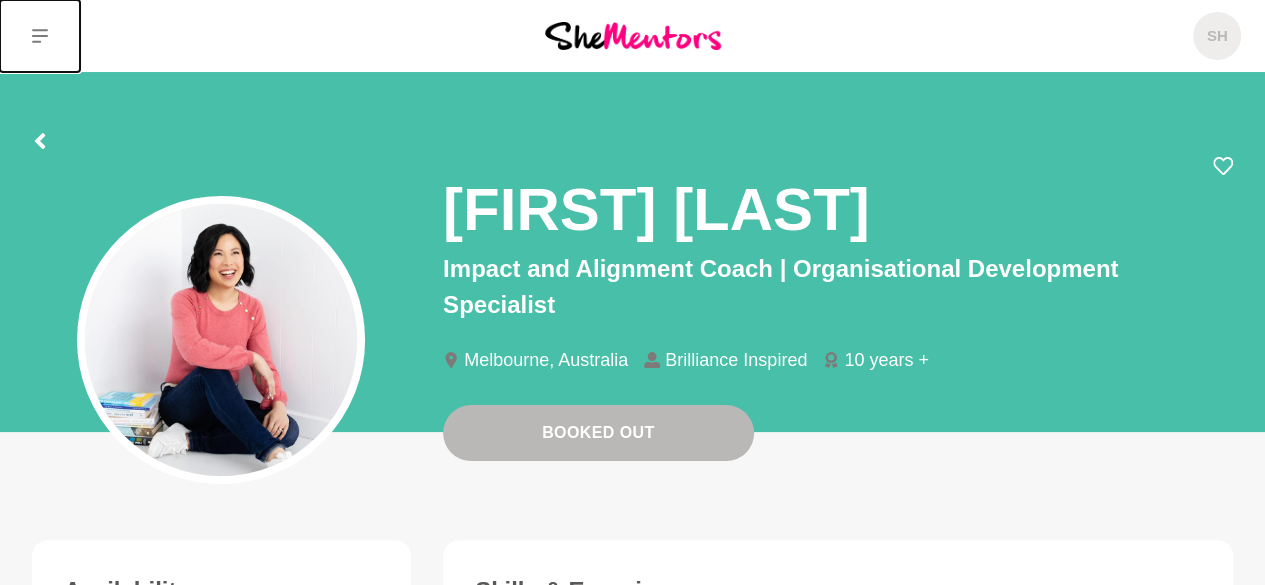 click at bounding box center [40, 36] 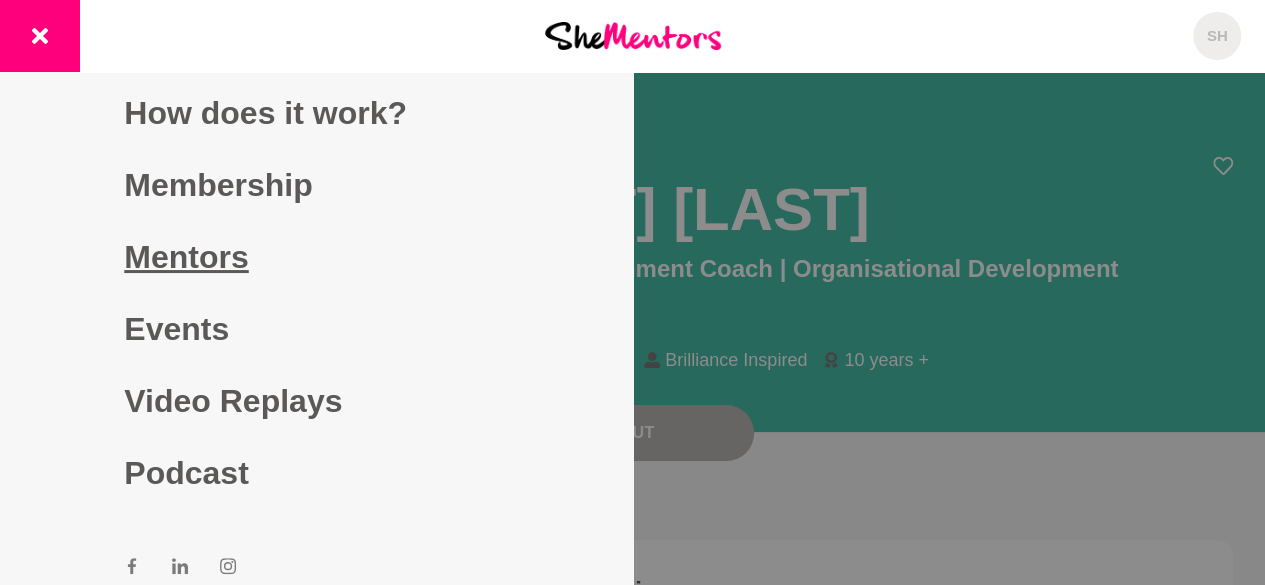 click on "Mentors" at bounding box center (316, 257) 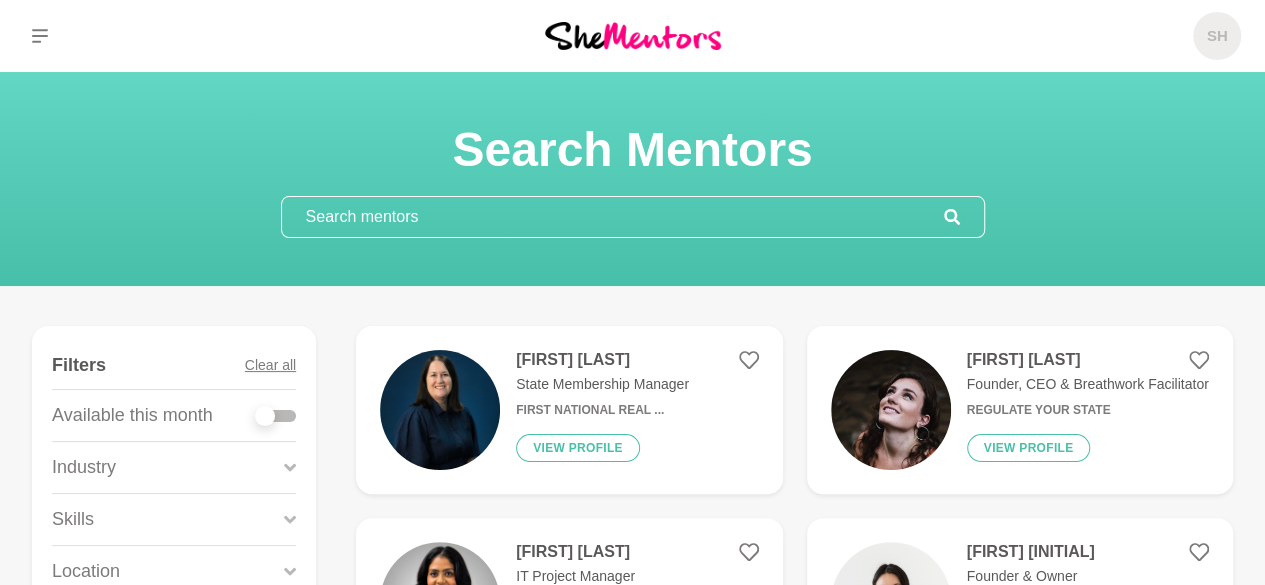 click on "Location" at bounding box center [174, 571] 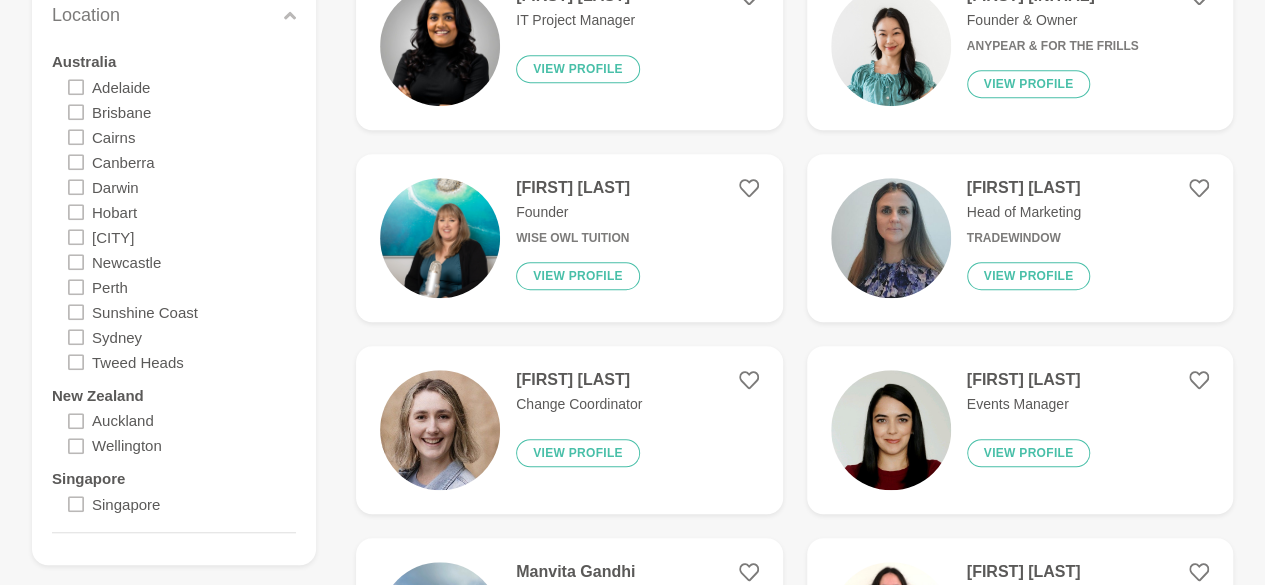scroll, scrollTop: 573, scrollLeft: 0, axis: vertical 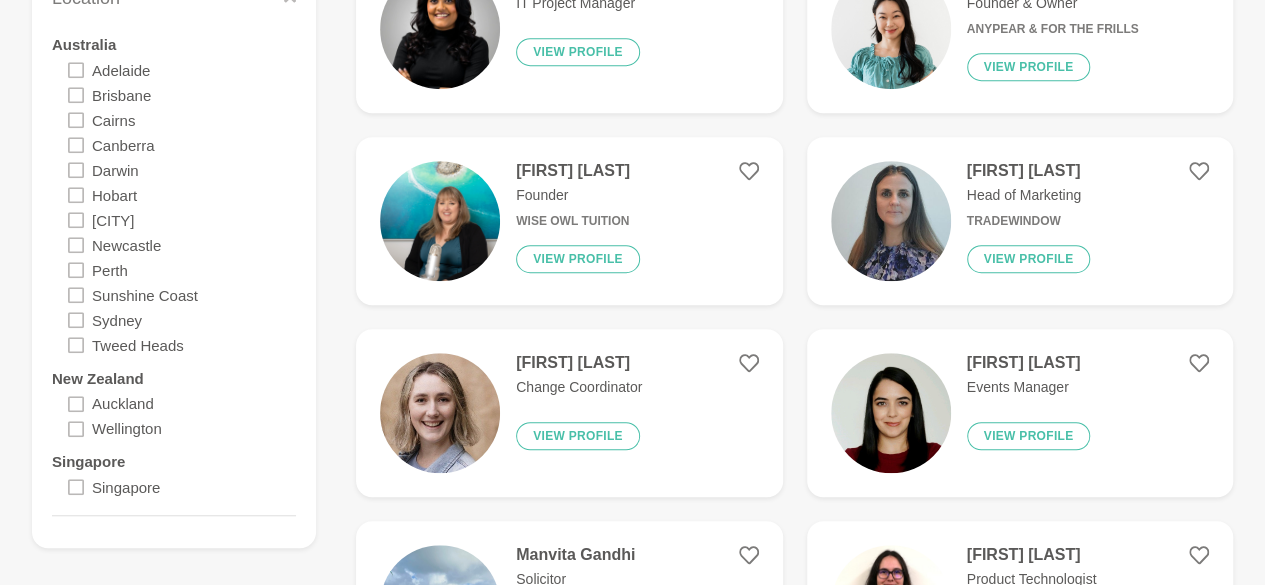 click 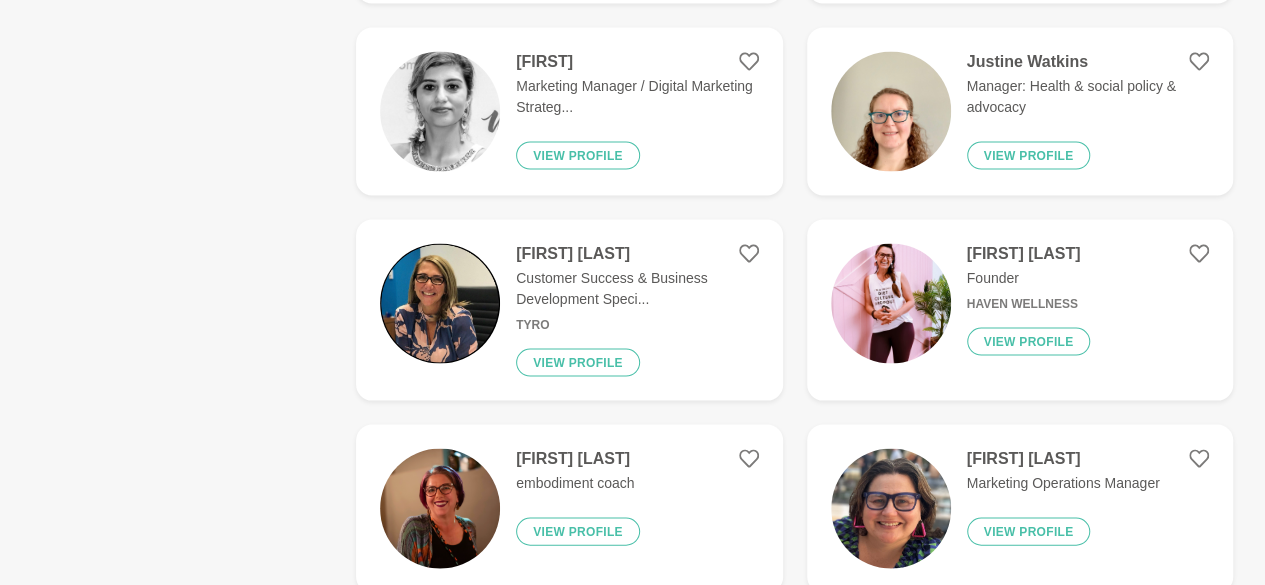 scroll, scrollTop: 2307, scrollLeft: 0, axis: vertical 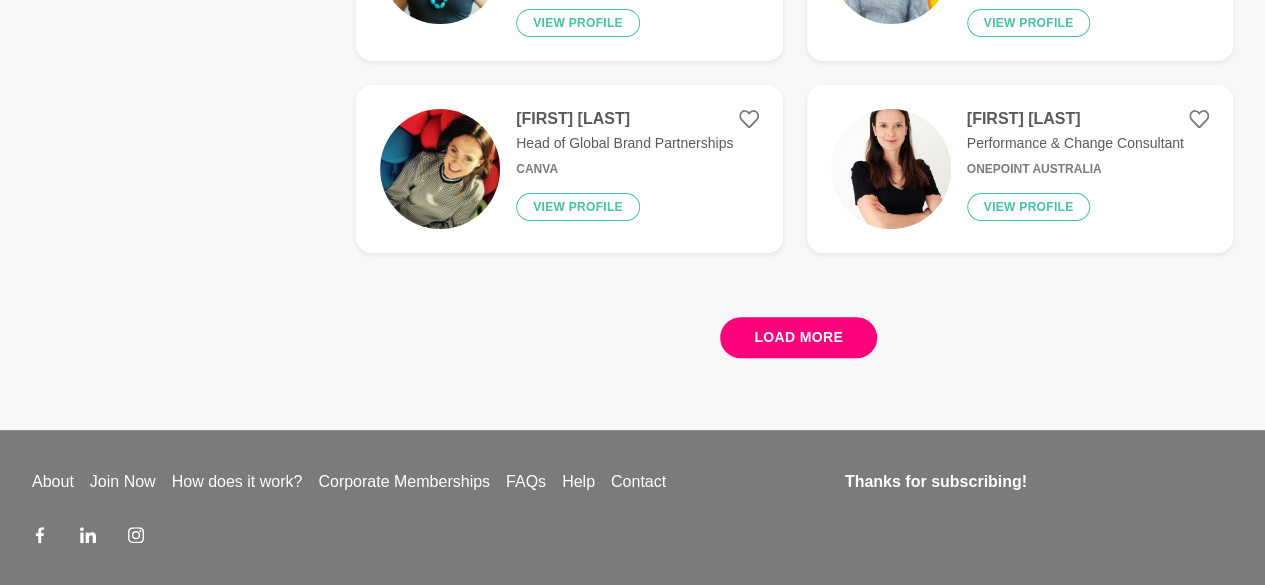 click on "Load more" at bounding box center [798, 337] 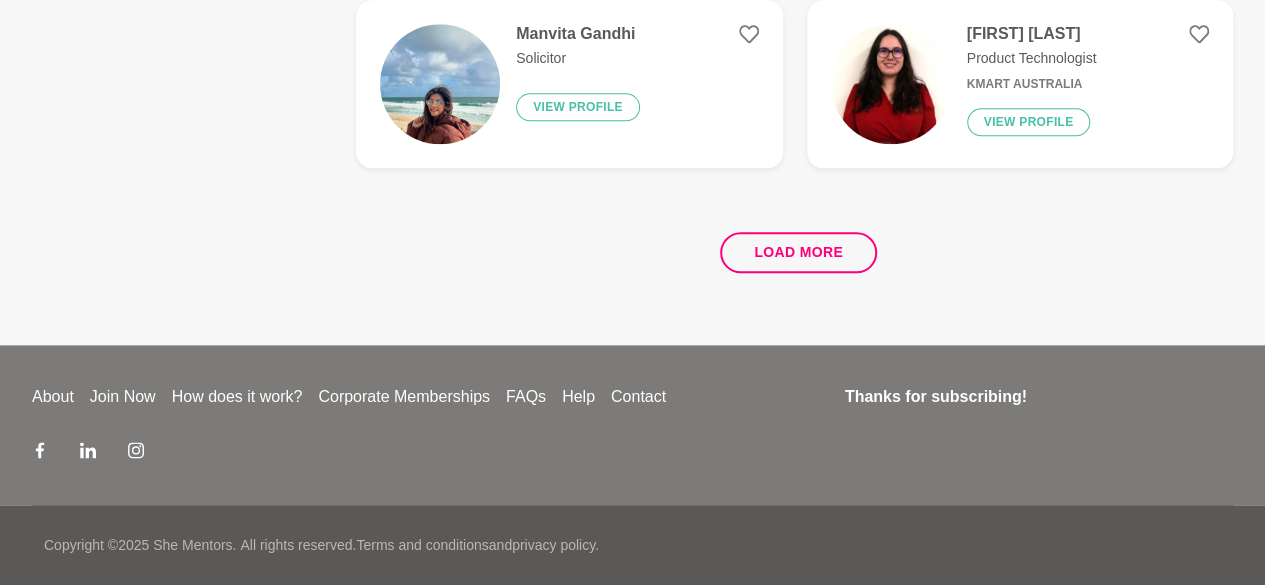 scroll, scrollTop: 0, scrollLeft: 0, axis: both 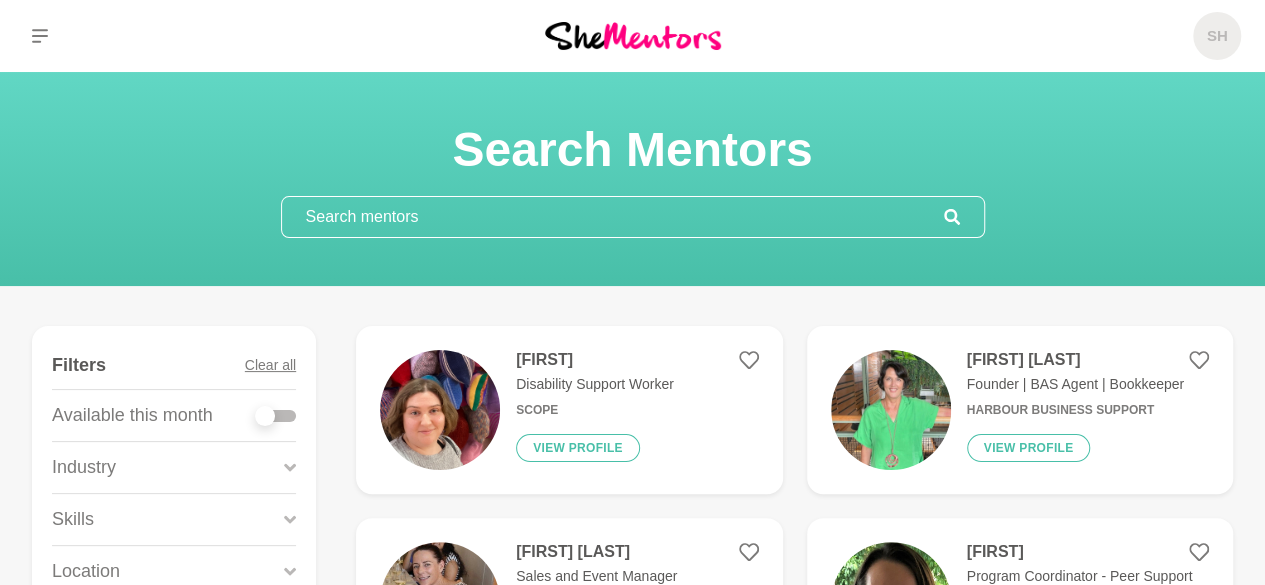 click at bounding box center [613, 217] 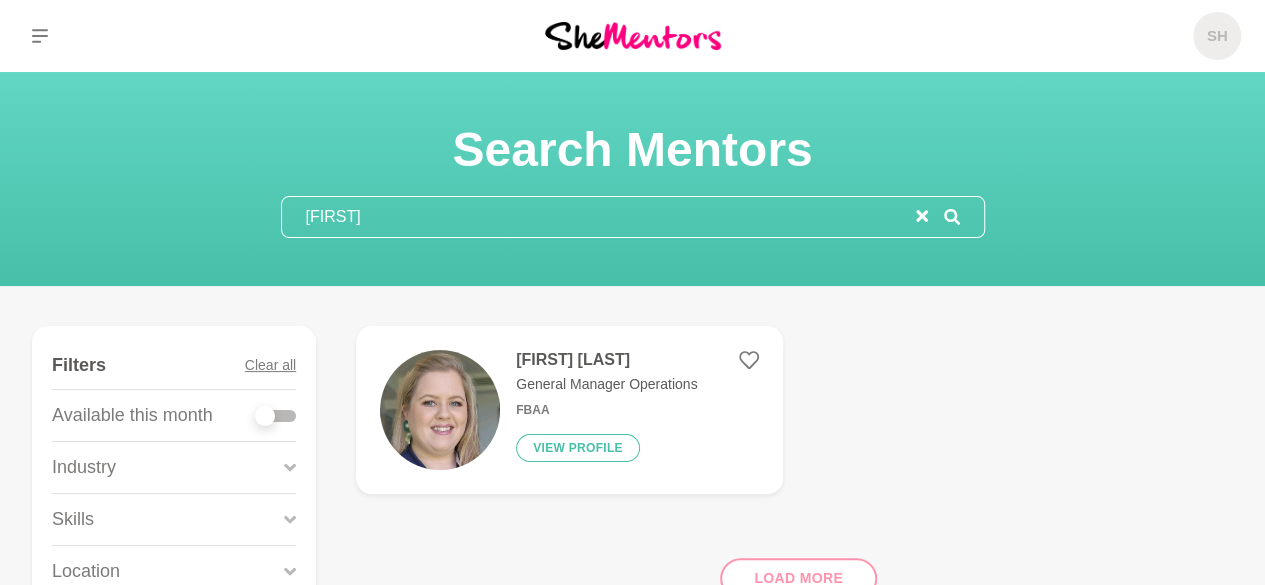 click on "Kerrily" at bounding box center [599, 217] 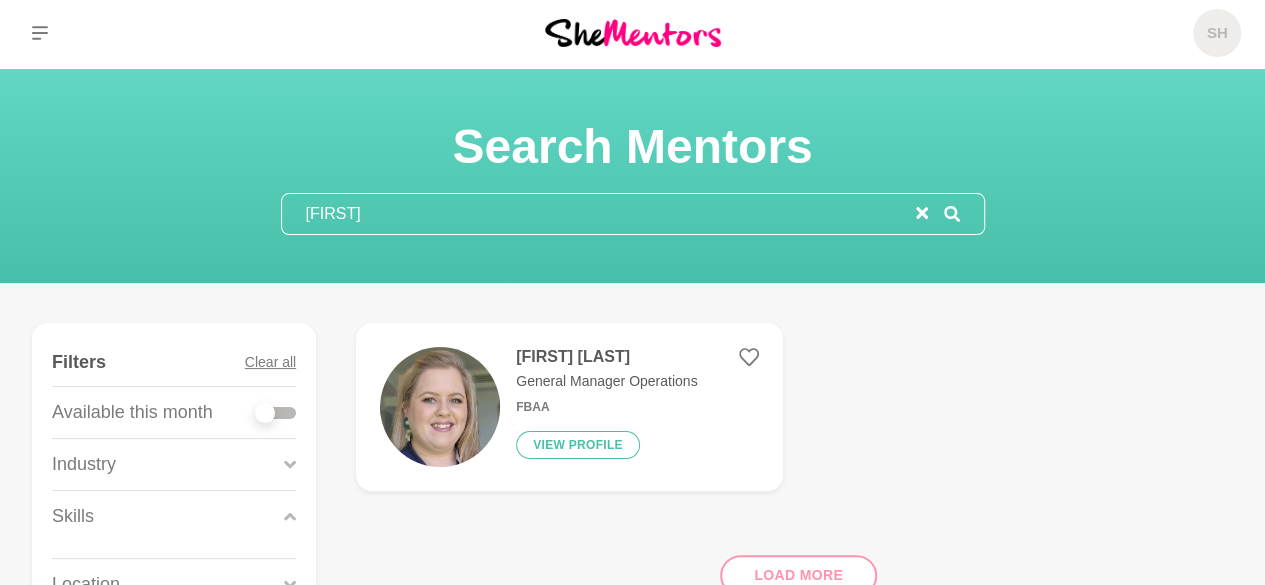 scroll, scrollTop: 0, scrollLeft: 0, axis: both 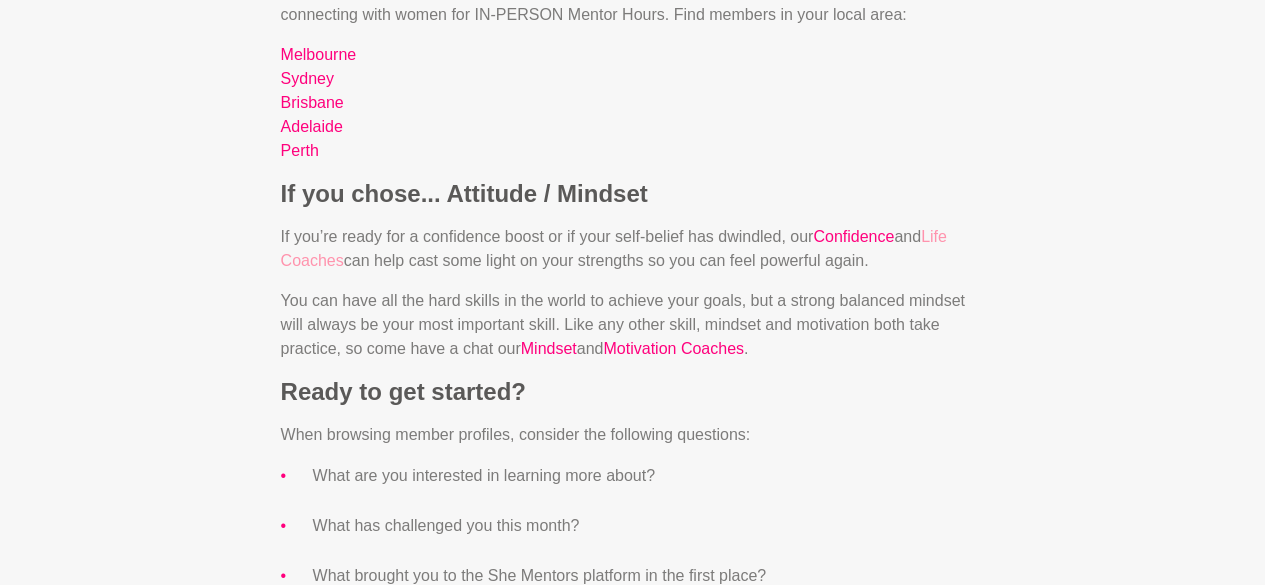 click on "Life Coaches" at bounding box center (614, 248) 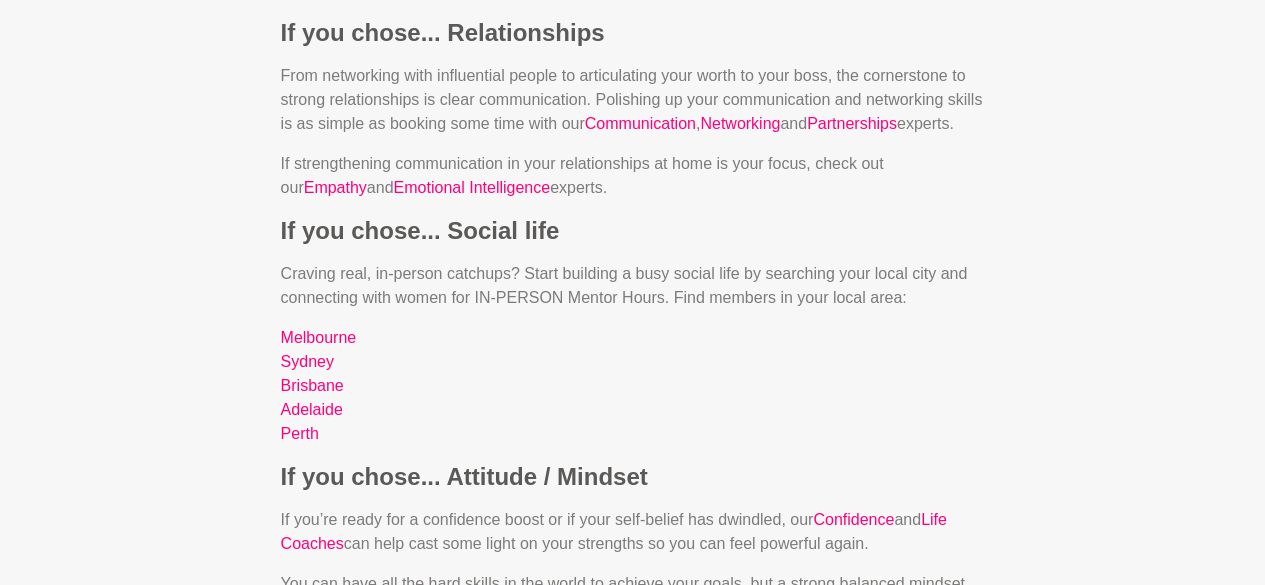 scroll, scrollTop: 3169, scrollLeft: 0, axis: vertical 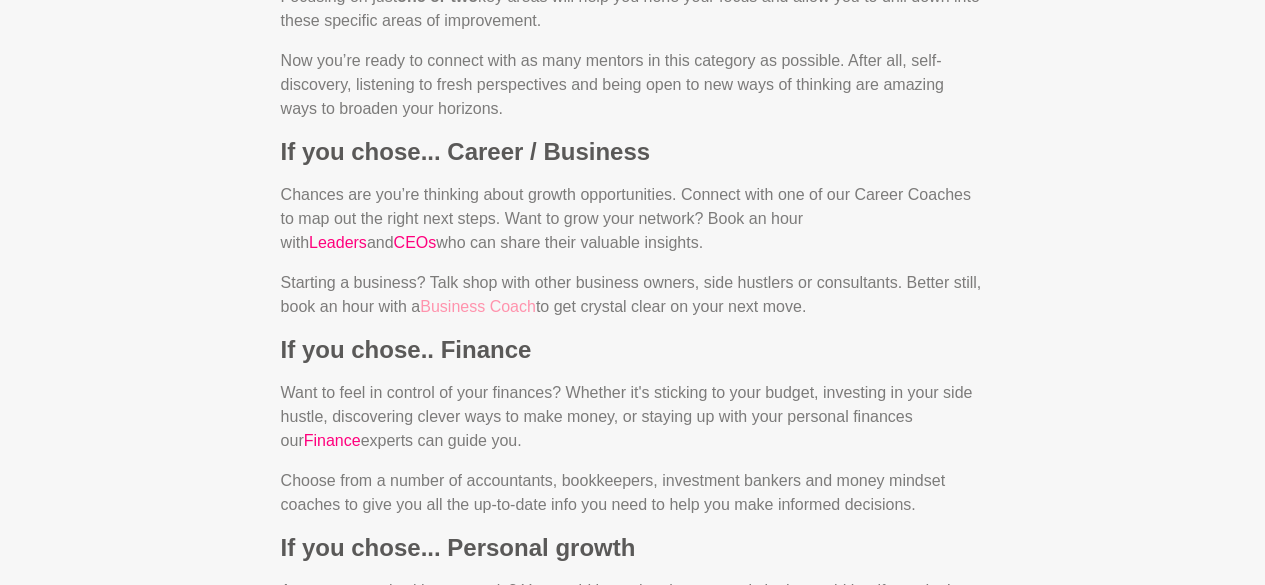 click on "Business Coach" at bounding box center [478, 306] 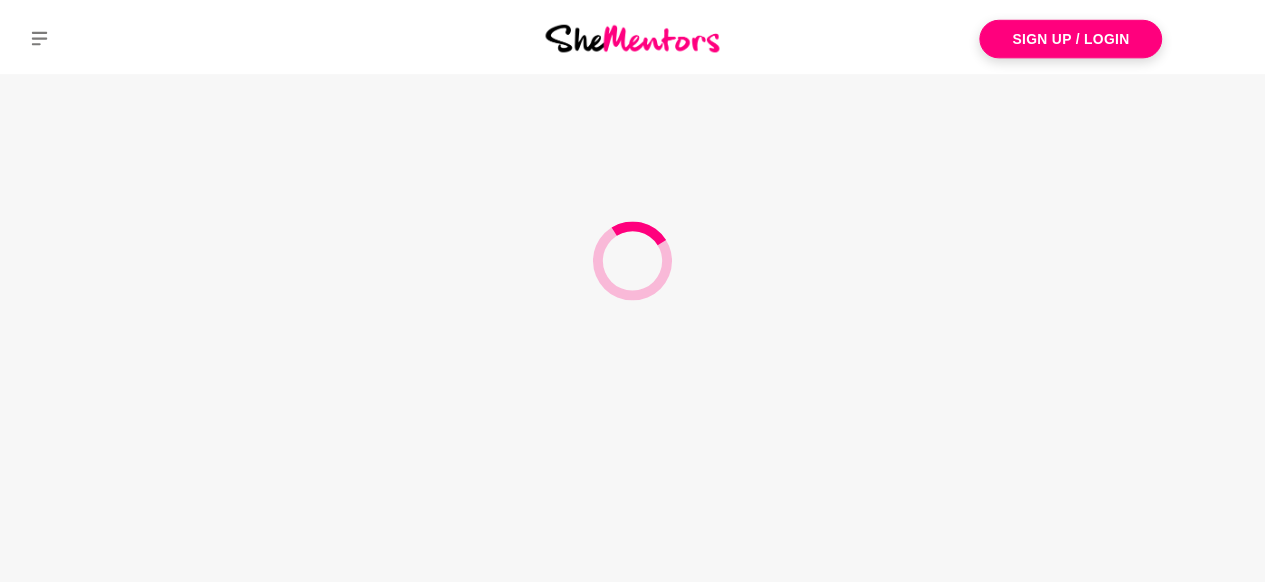 scroll, scrollTop: 0, scrollLeft: 0, axis: both 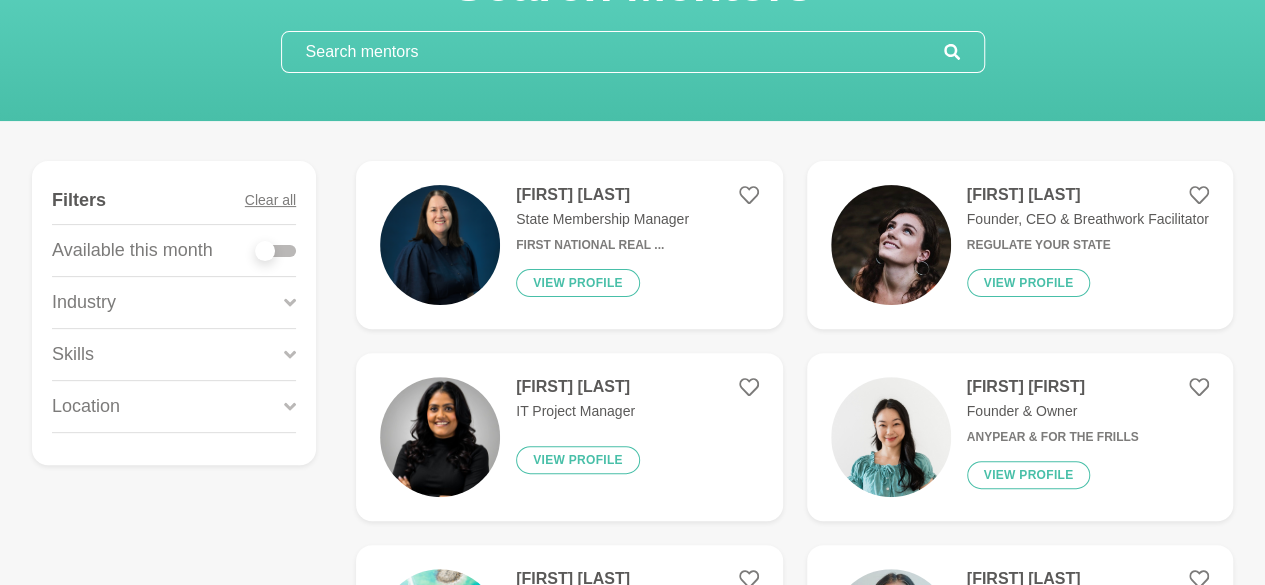 click on "Location" at bounding box center (174, 406) 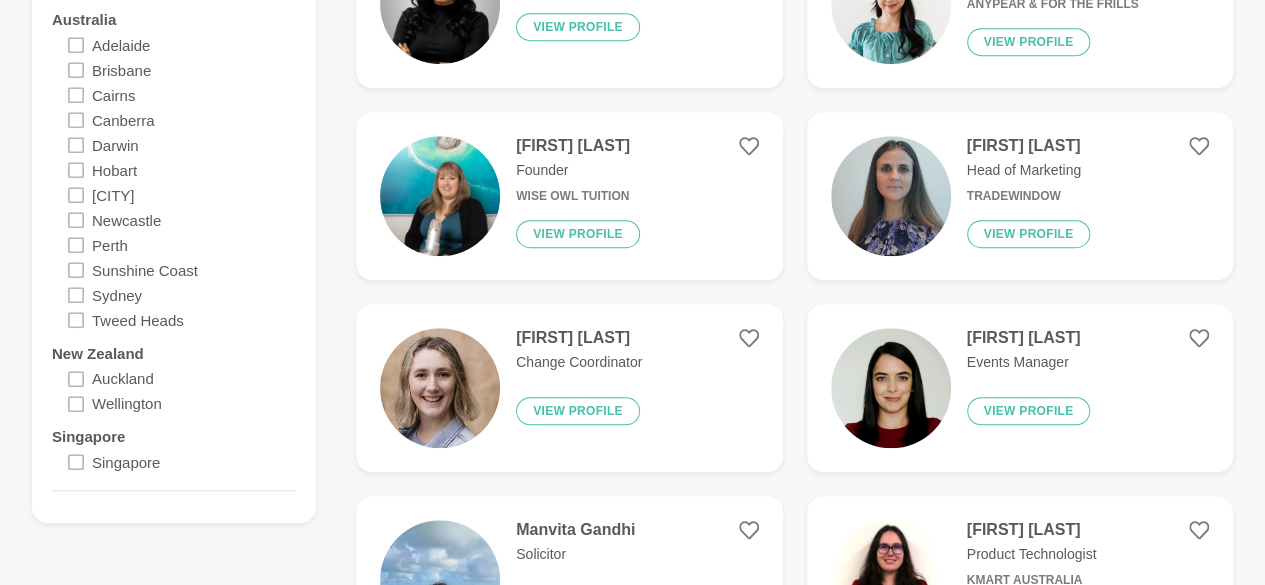 scroll, scrollTop: 604, scrollLeft: 0, axis: vertical 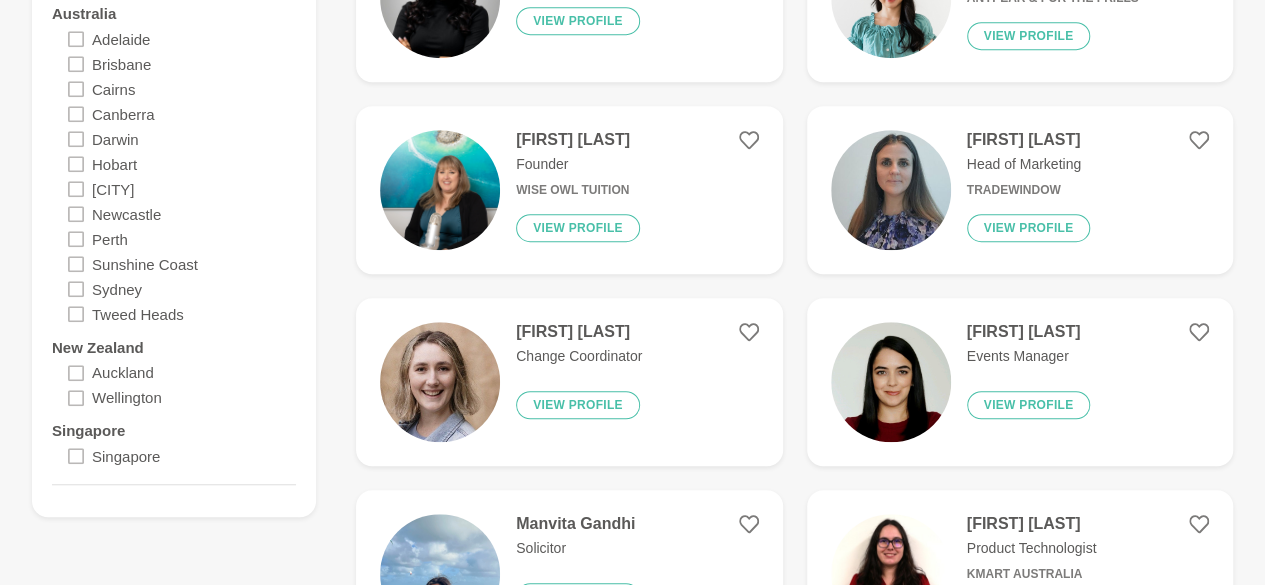 click 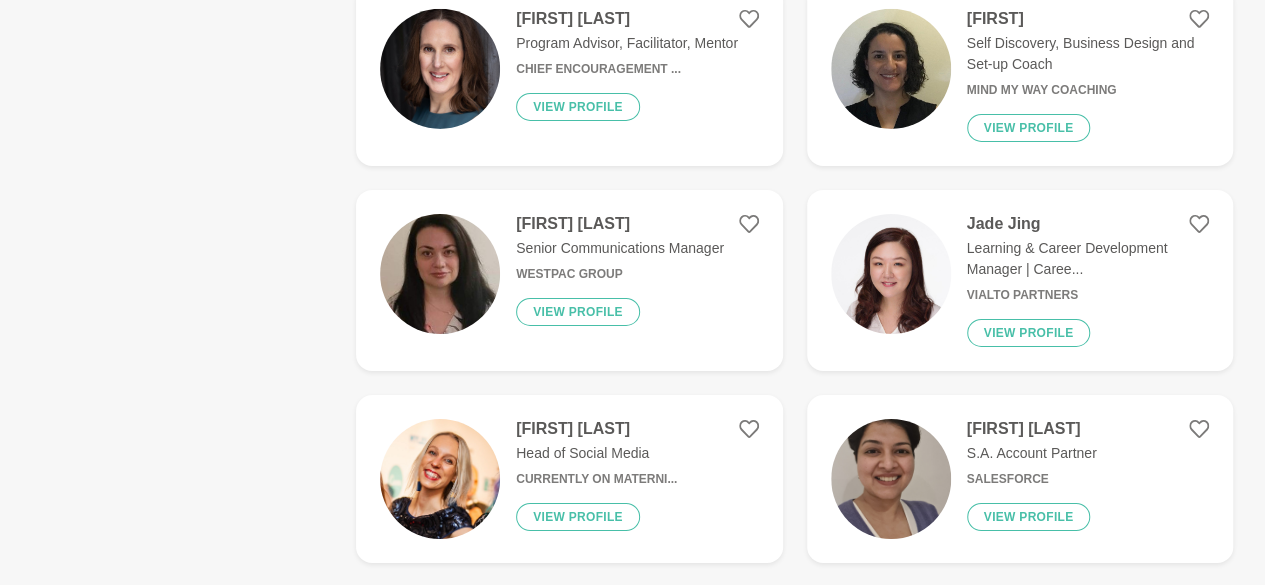 scroll, scrollTop: 3271, scrollLeft: 0, axis: vertical 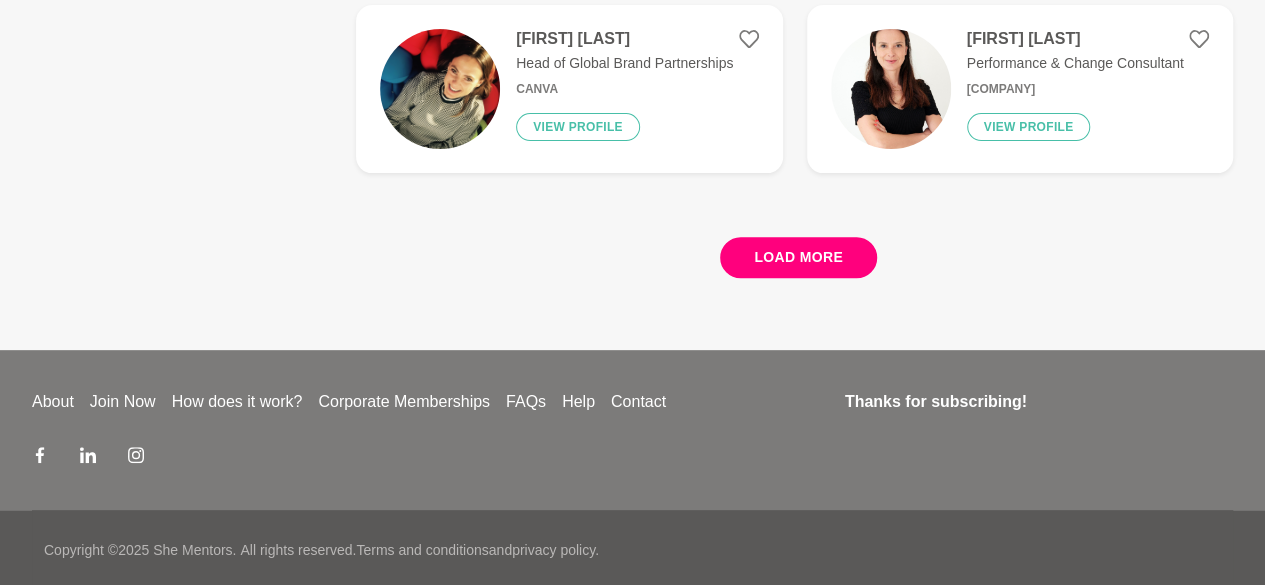 click on "Load more" at bounding box center (798, 257) 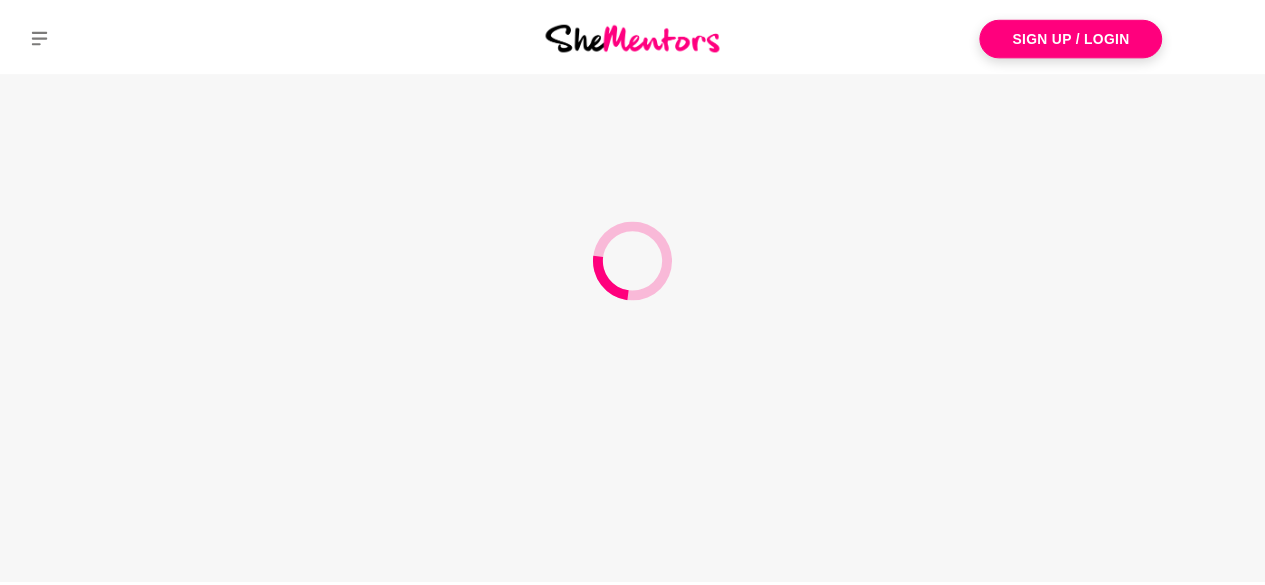 scroll, scrollTop: 0, scrollLeft: 0, axis: both 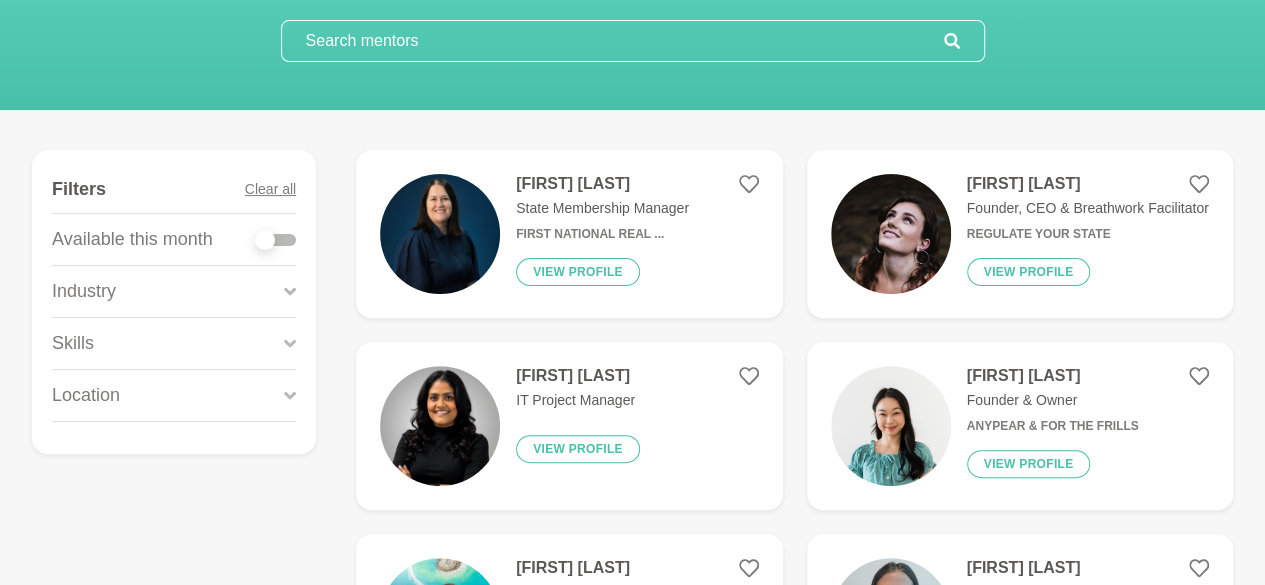 click on "Location" at bounding box center [174, 395] 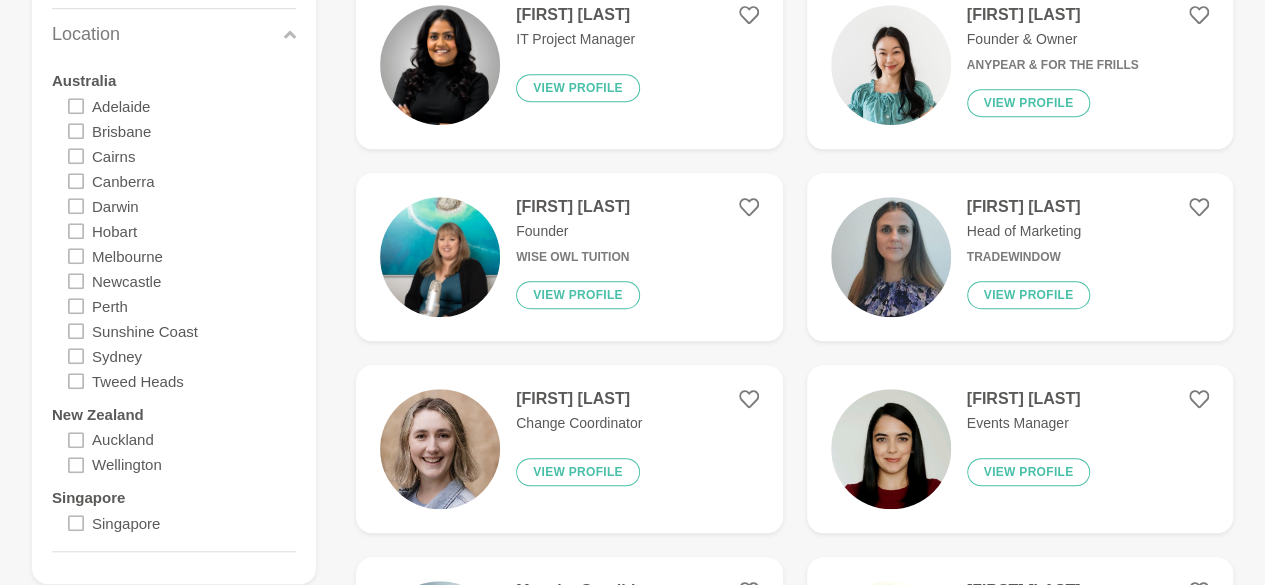 scroll, scrollTop: 548, scrollLeft: 0, axis: vertical 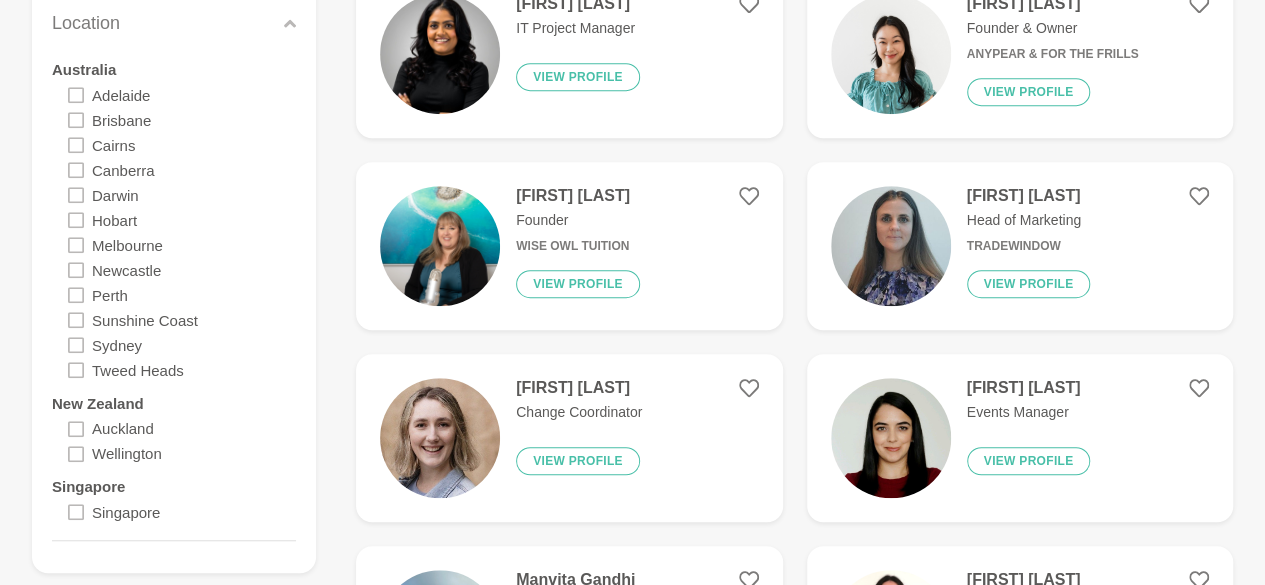 click 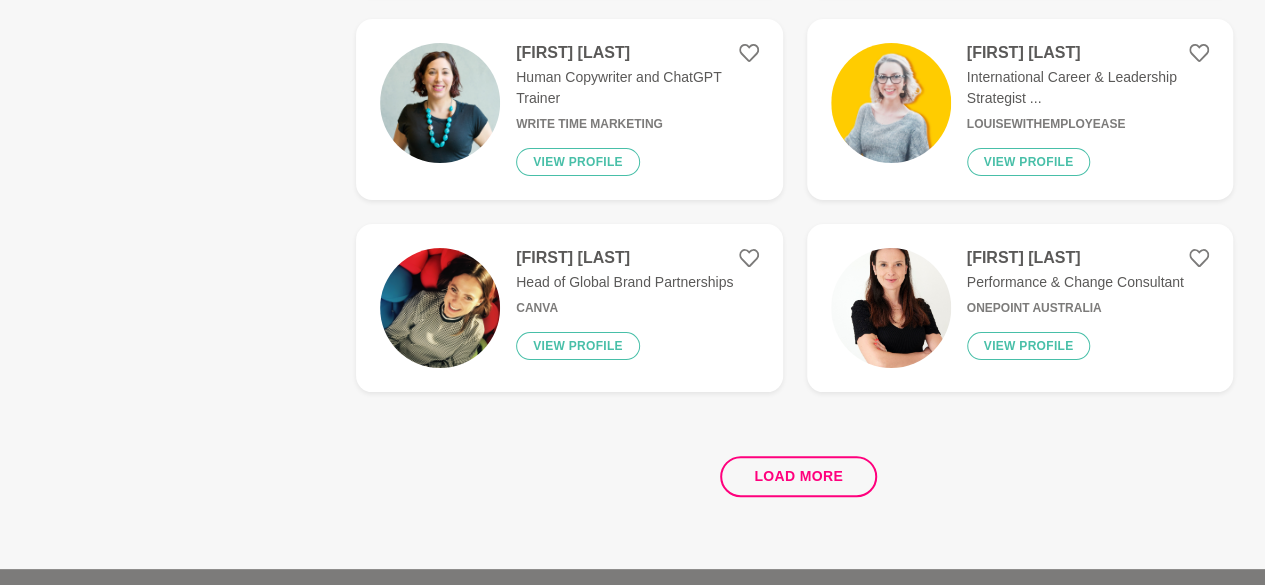 scroll, scrollTop: 548, scrollLeft: 0, axis: vertical 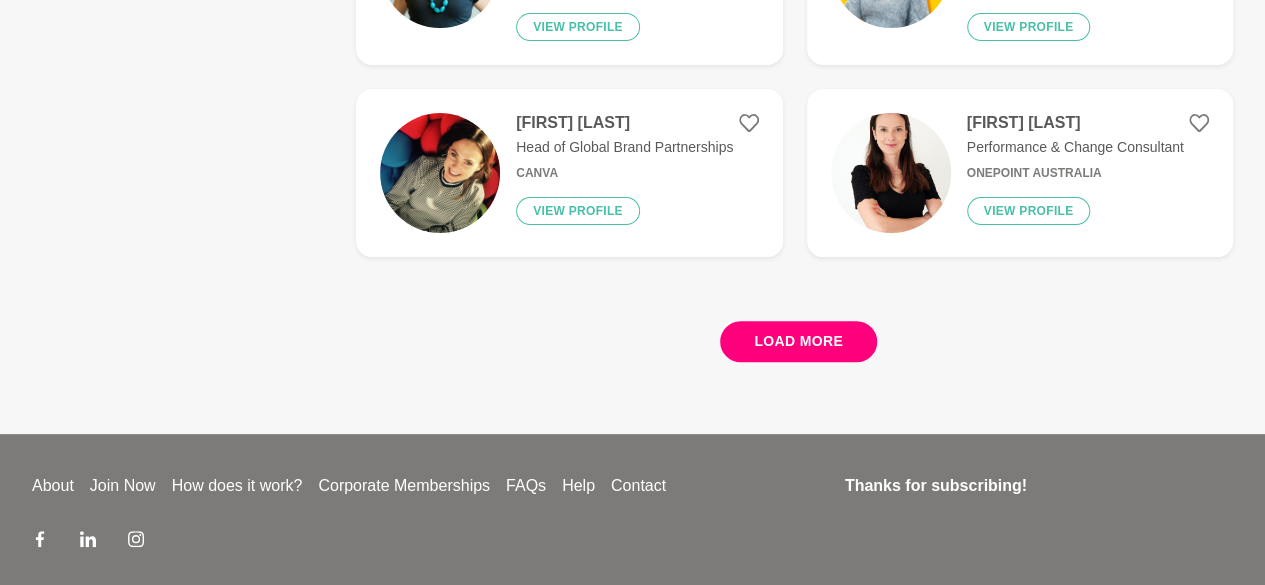 click on "Load more" at bounding box center (798, 341) 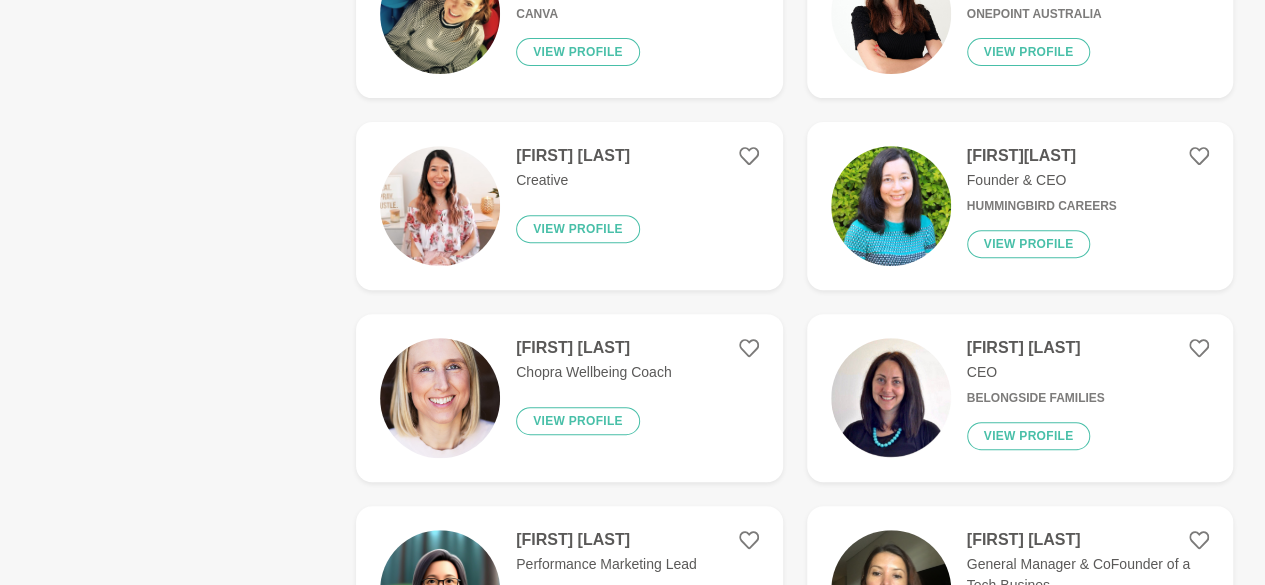 scroll, scrollTop: 4123, scrollLeft: 0, axis: vertical 